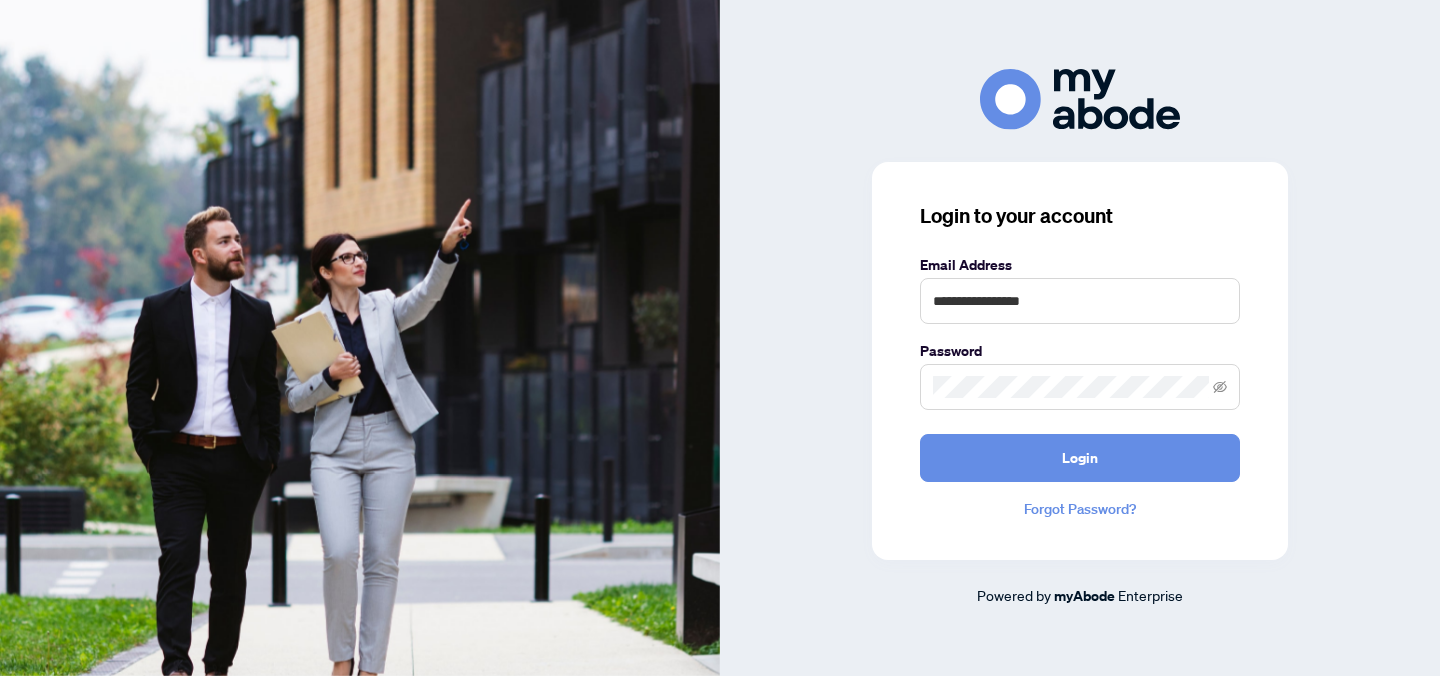 scroll, scrollTop: 0, scrollLeft: 0, axis: both 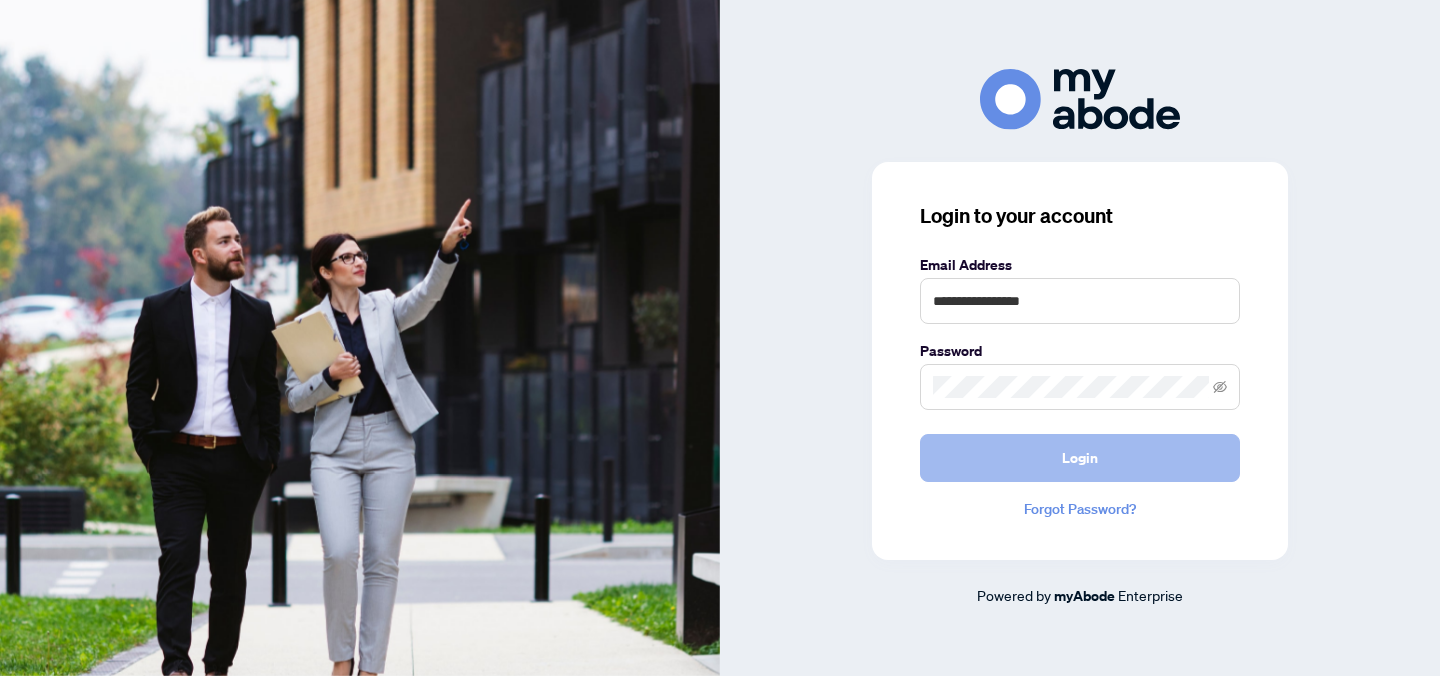 click on "Login" at bounding box center [1080, 458] 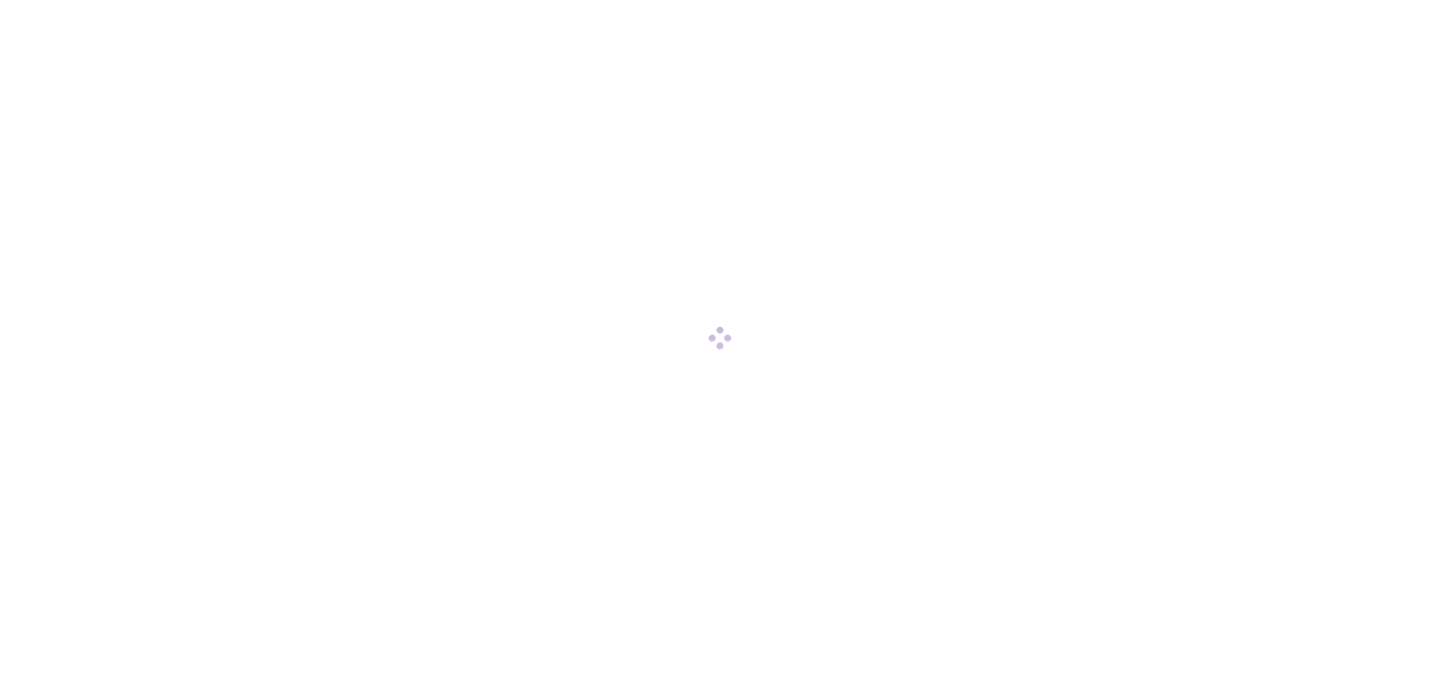 scroll, scrollTop: 0, scrollLeft: 0, axis: both 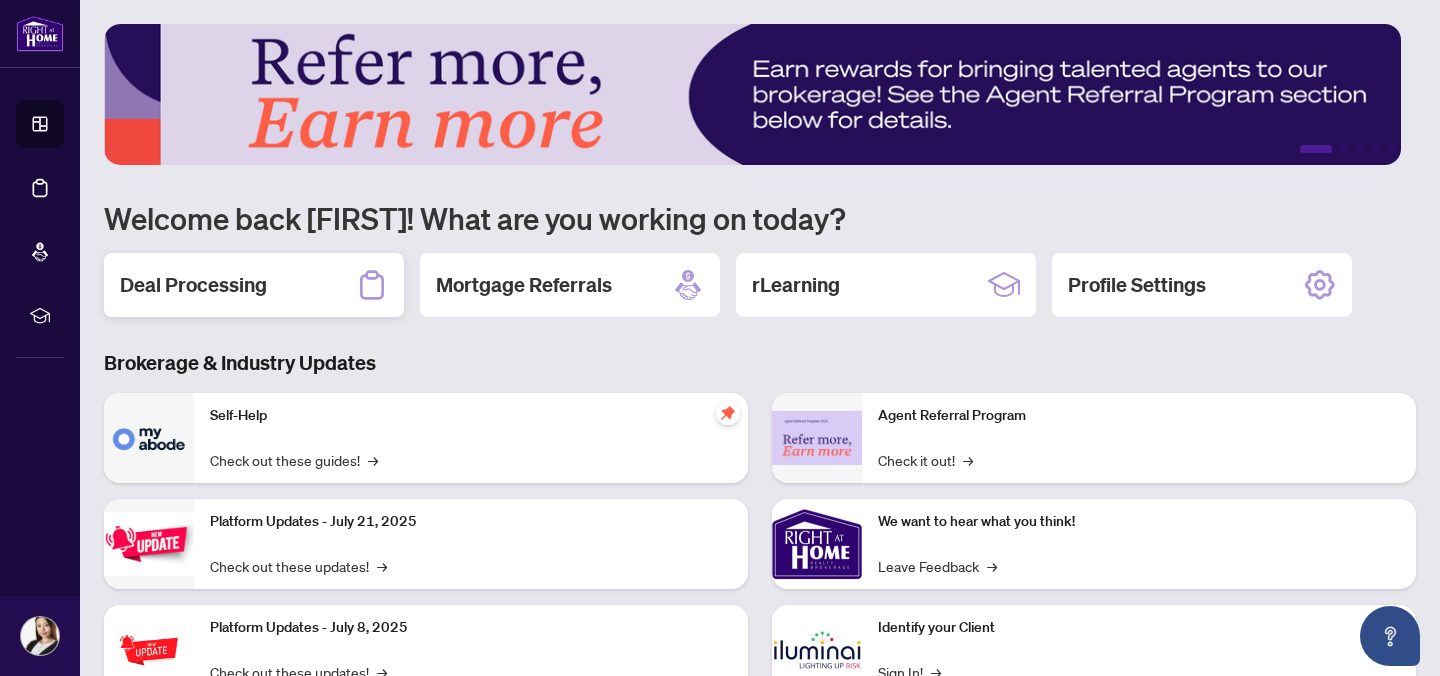 click on "Deal Processing" at bounding box center [254, 285] 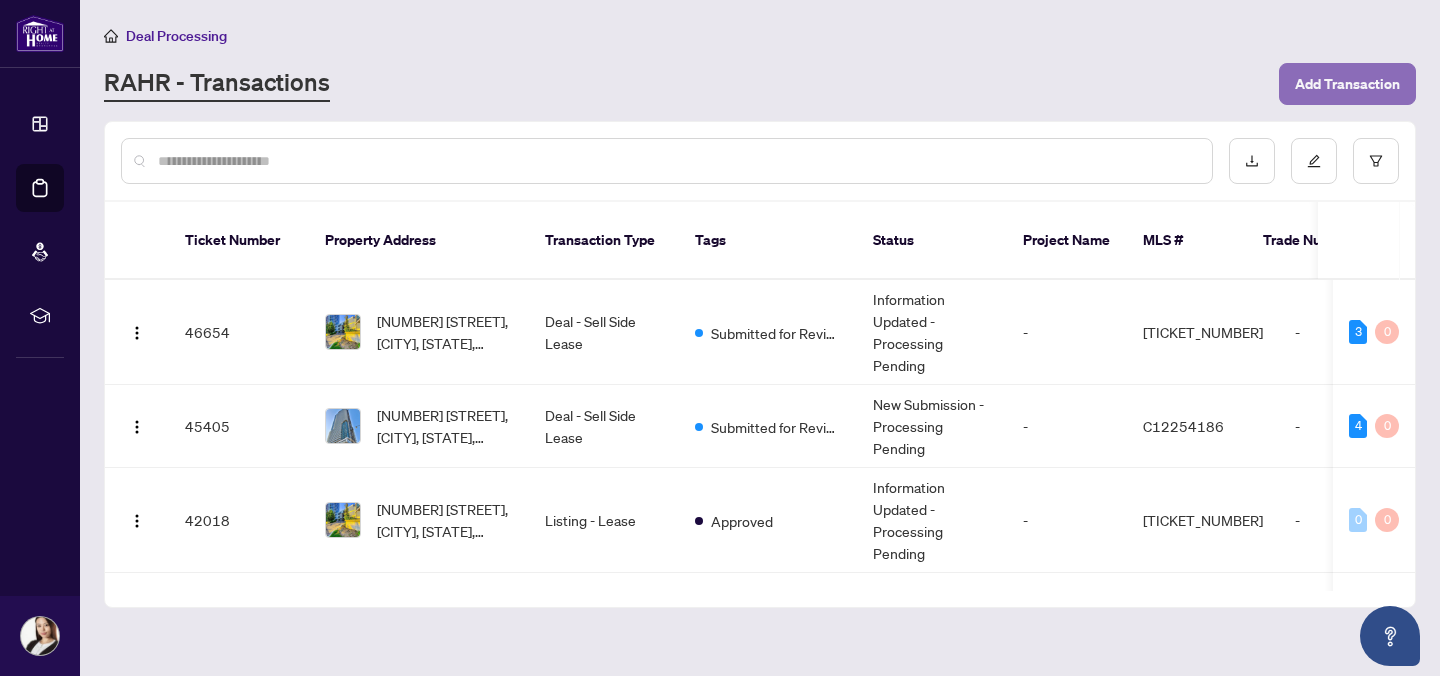 click on "Add Transaction" at bounding box center [1347, 84] 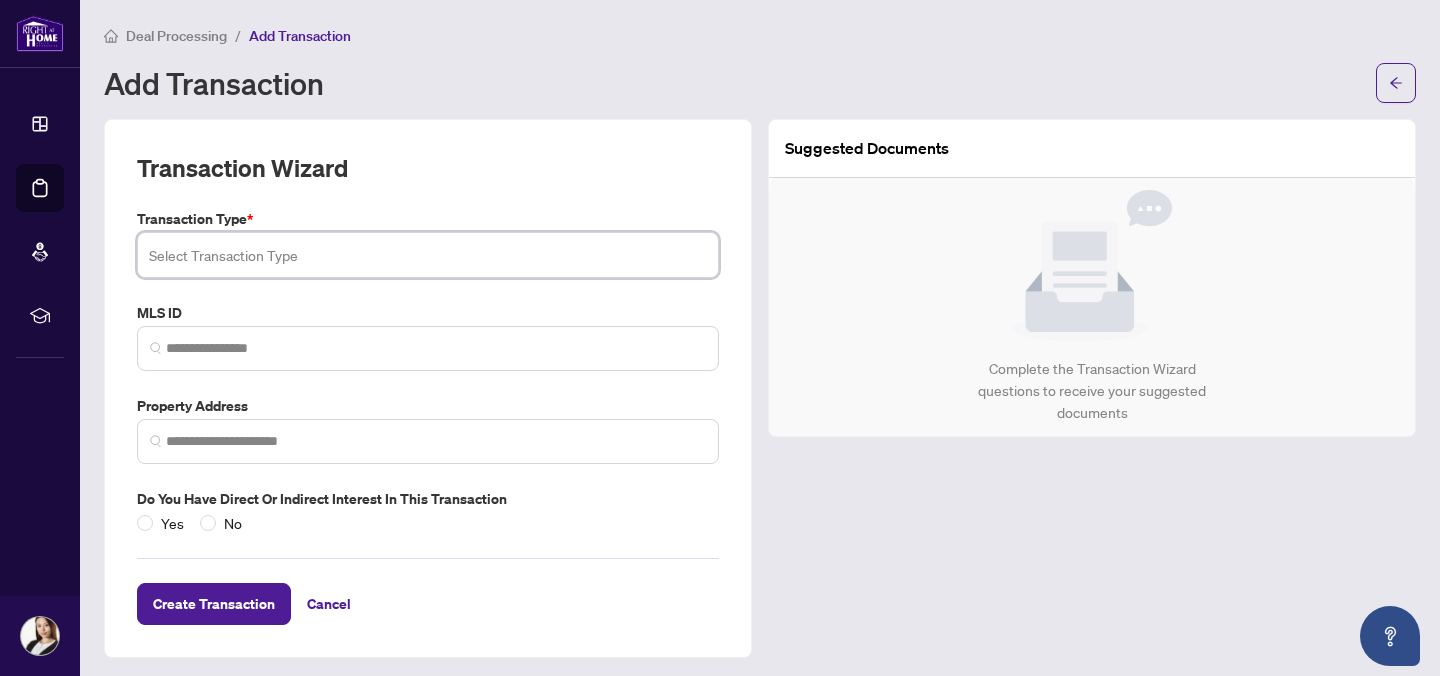 click at bounding box center (428, 255) 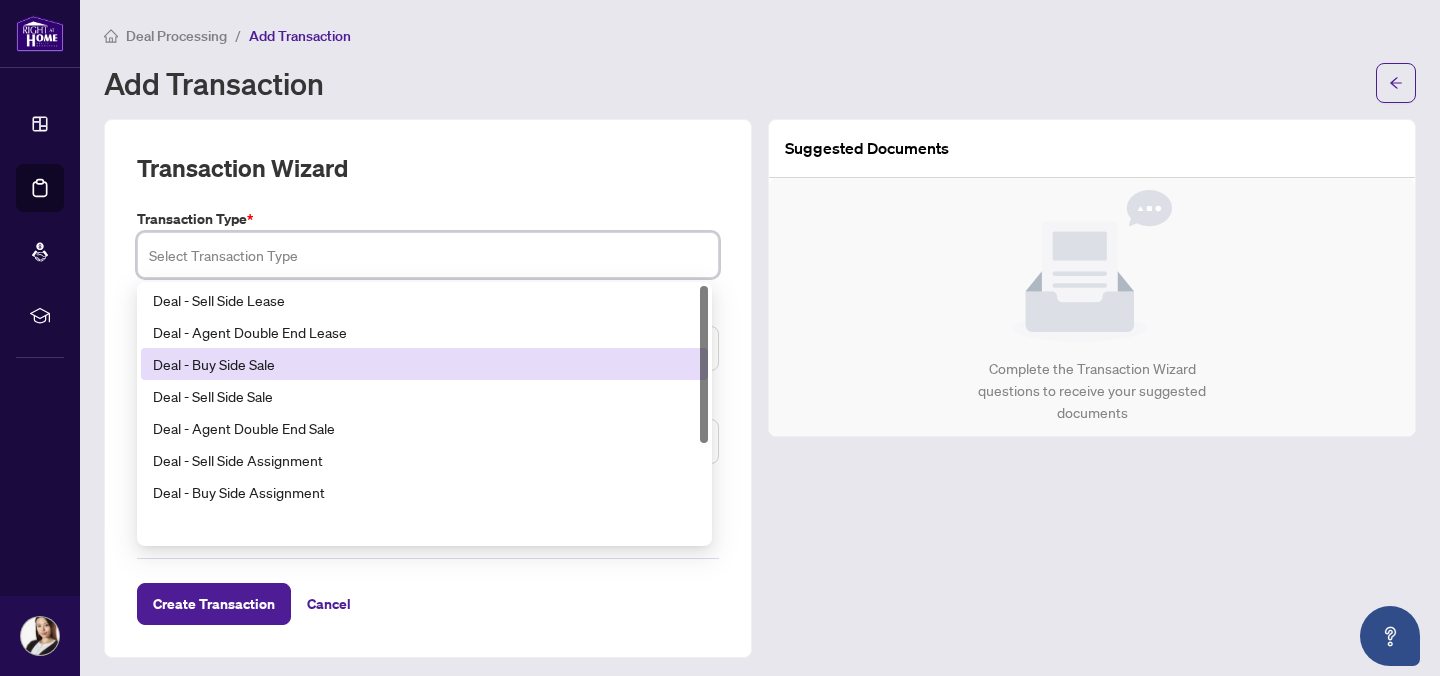 scroll, scrollTop: 0, scrollLeft: 0, axis: both 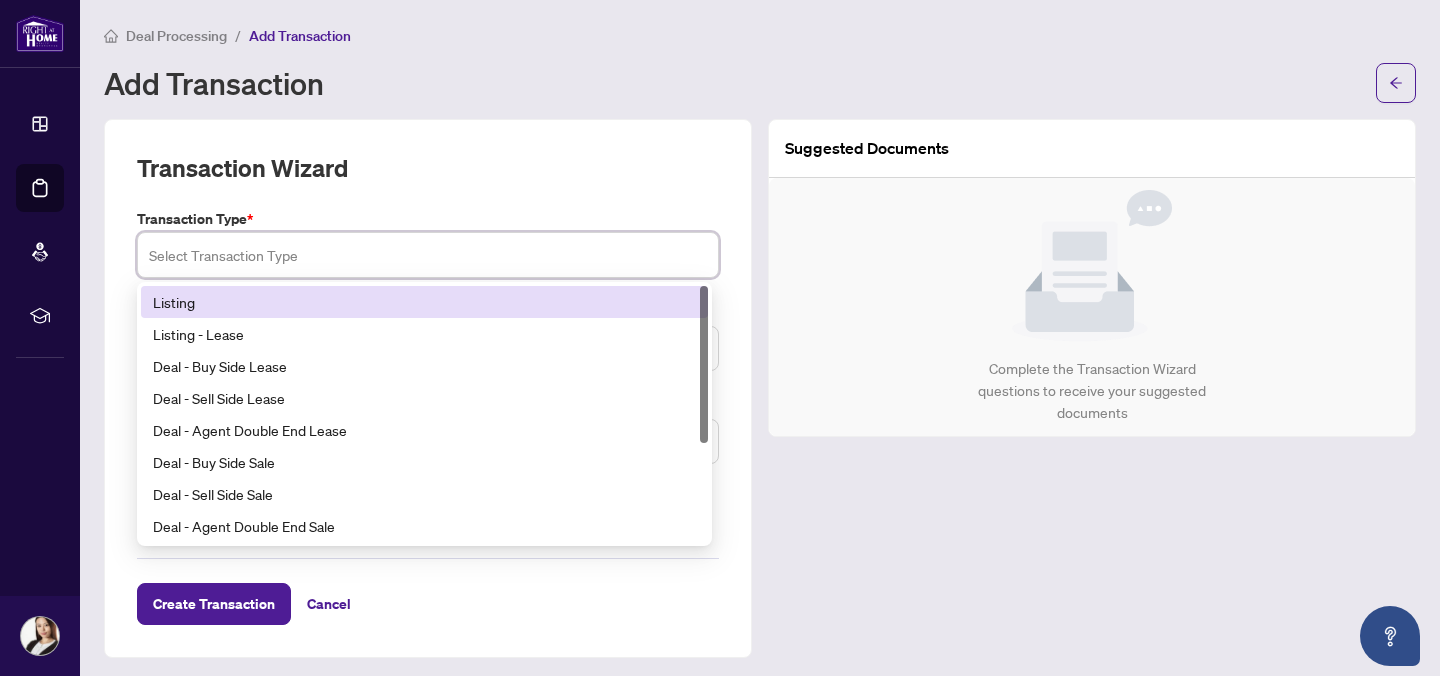 click on "Listing" at bounding box center (424, 302) 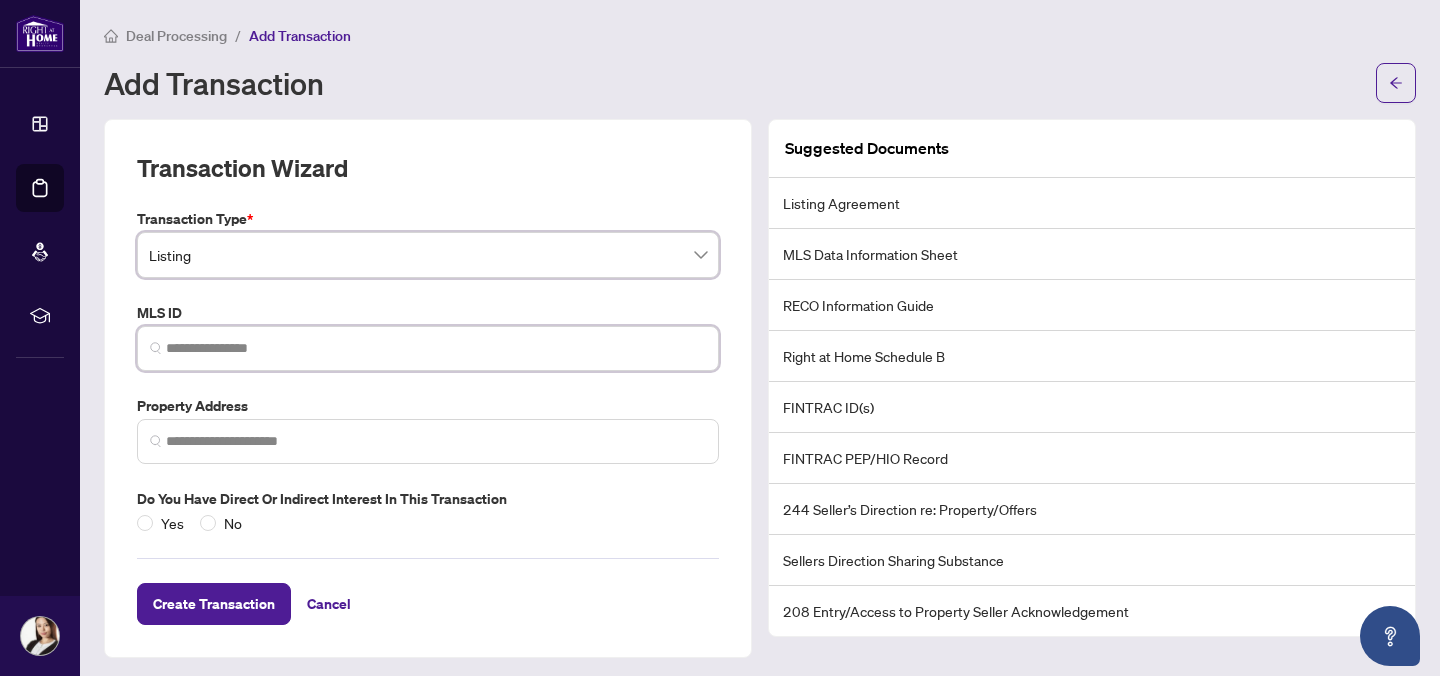click at bounding box center [436, 348] 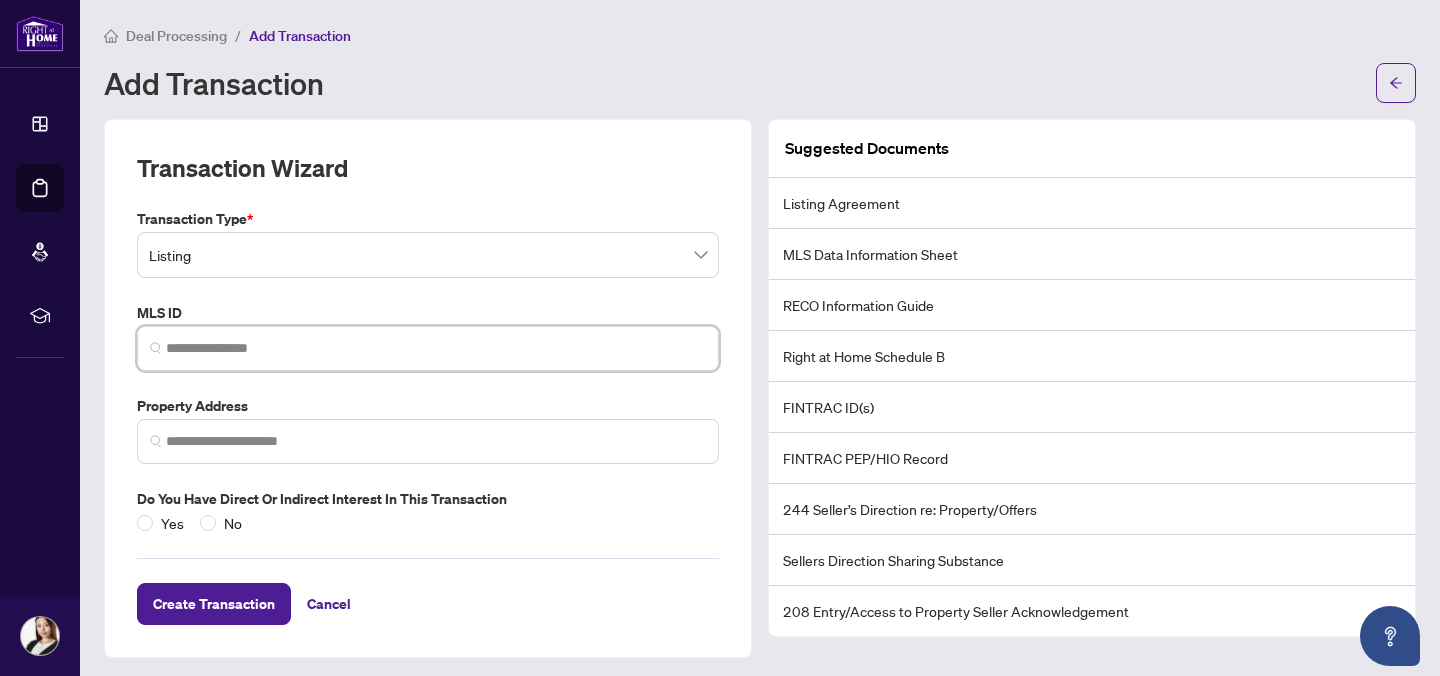 paste on "*********" 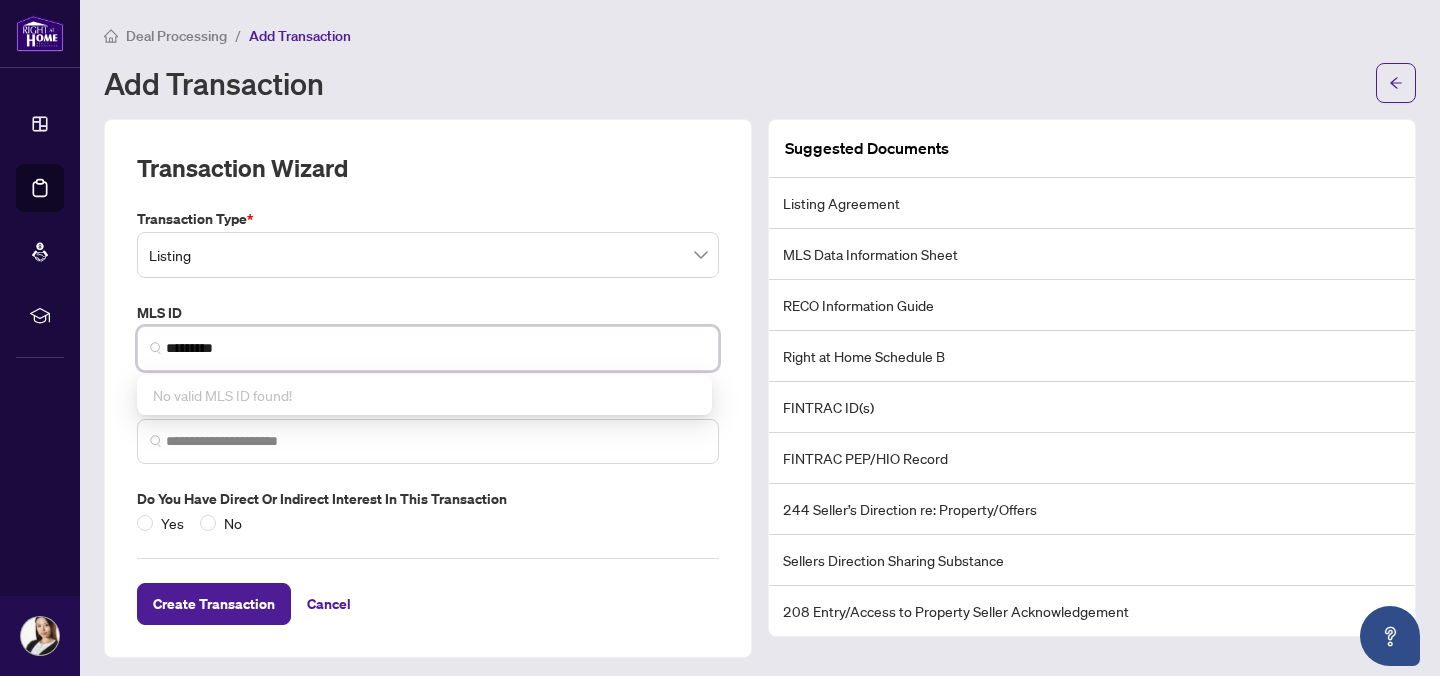 type on "*********" 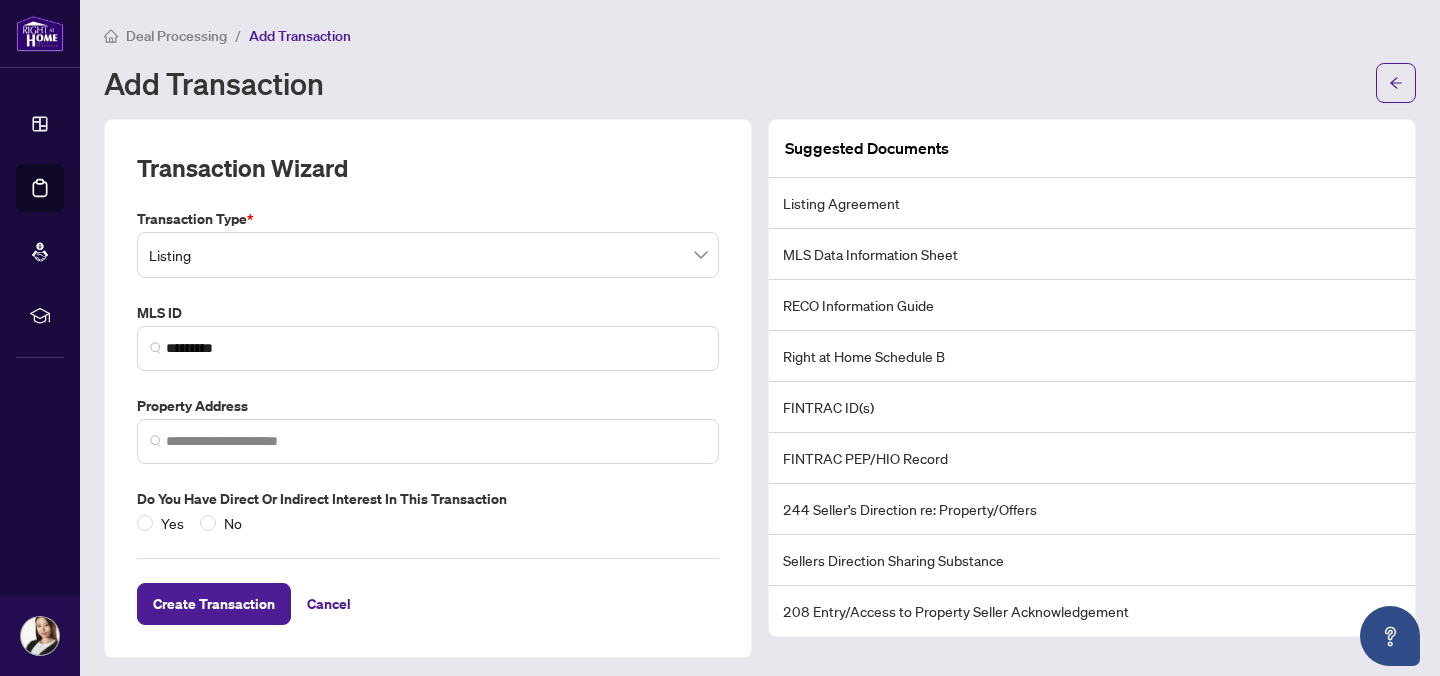 click on "Transaction Type * Listing 13 14 Listing Listing - Lease Deal - Buy Side Lease Deal - Sell Side Lease Deal - Agent Double End Lease Deal - Buy Side Sale Deal - Sell Side Sale Deal - Agent Double End Sale Deal - Sell Side Assignment Deal - Buy Side Assignment MLS ID ********* No valid MLS ID found! Property Address Do you have direct or indirect interest in this transaction Yes No" at bounding box center (428, 371) 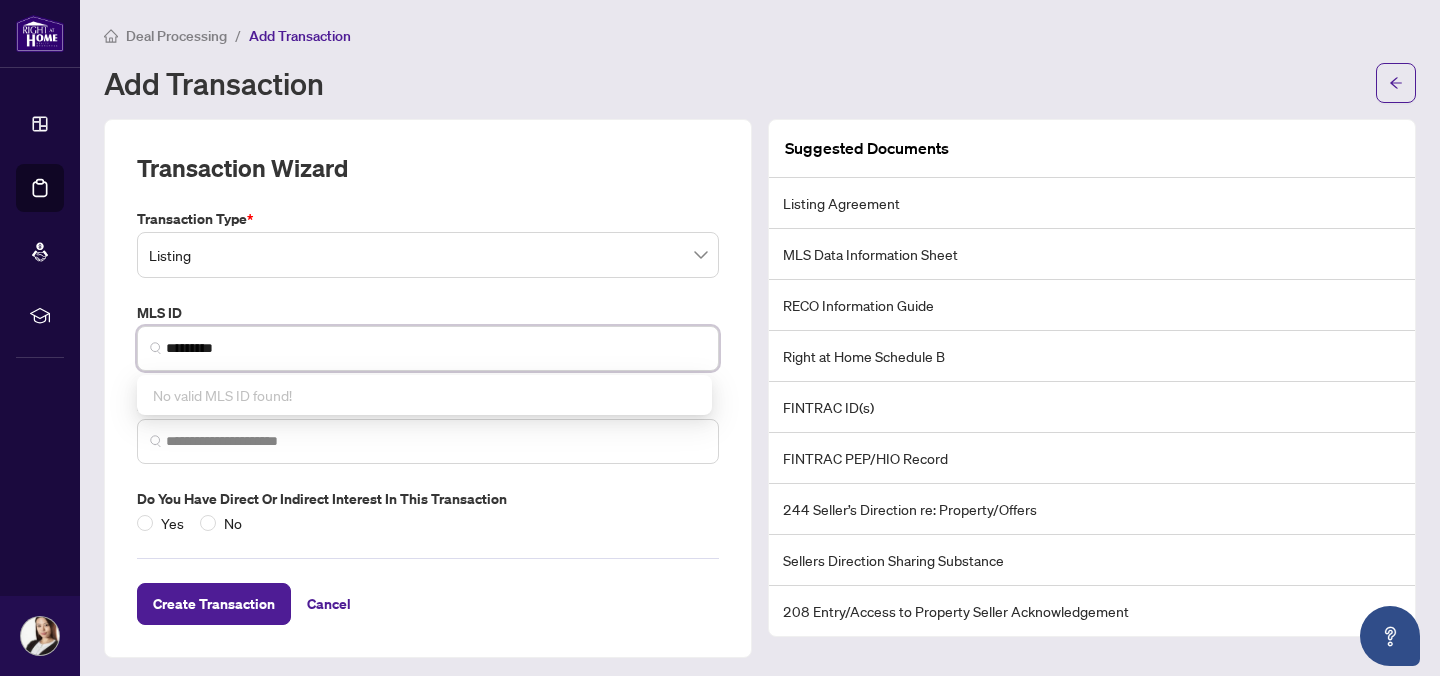 drag, startPoint x: 296, startPoint y: 342, endPoint x: 105, endPoint y: 347, distance: 191.06543 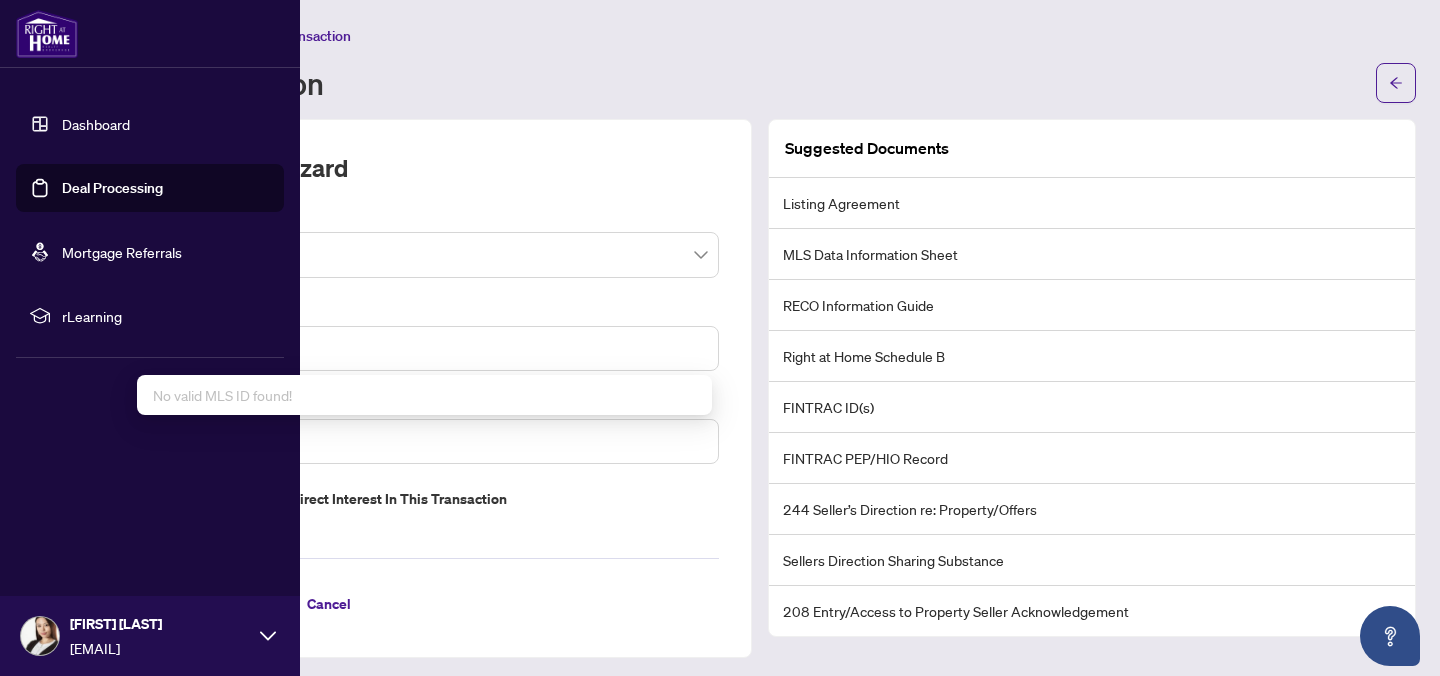 click on "Dashboard" at bounding box center (96, 124) 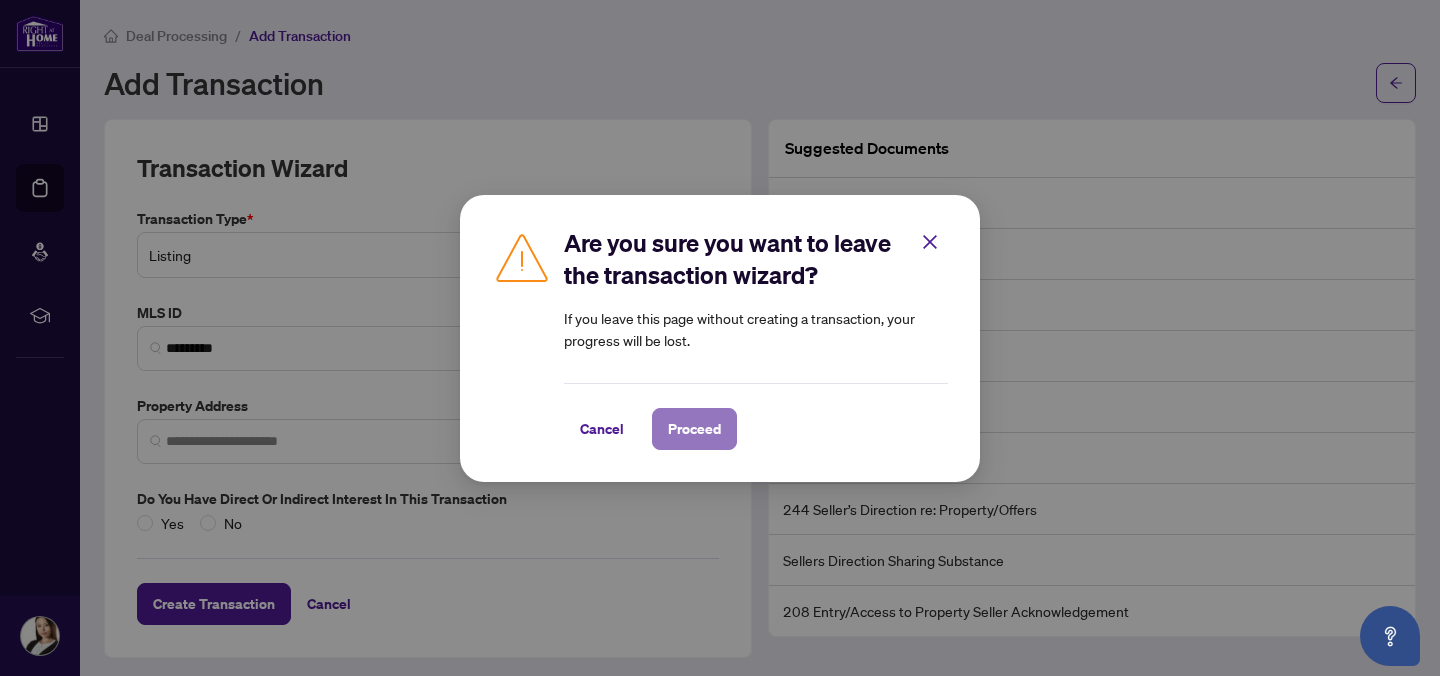 click on "Proceed" at bounding box center (694, 429) 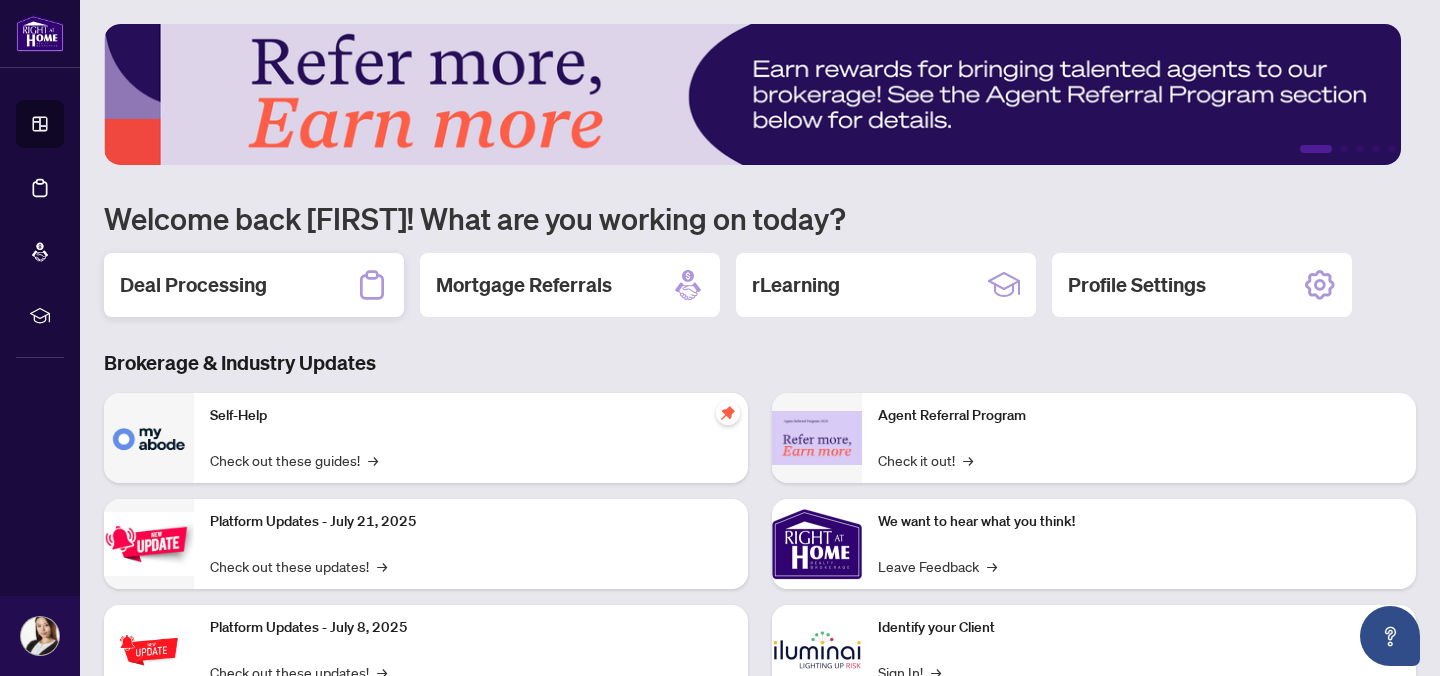 click on "Deal Processing" at bounding box center (193, 285) 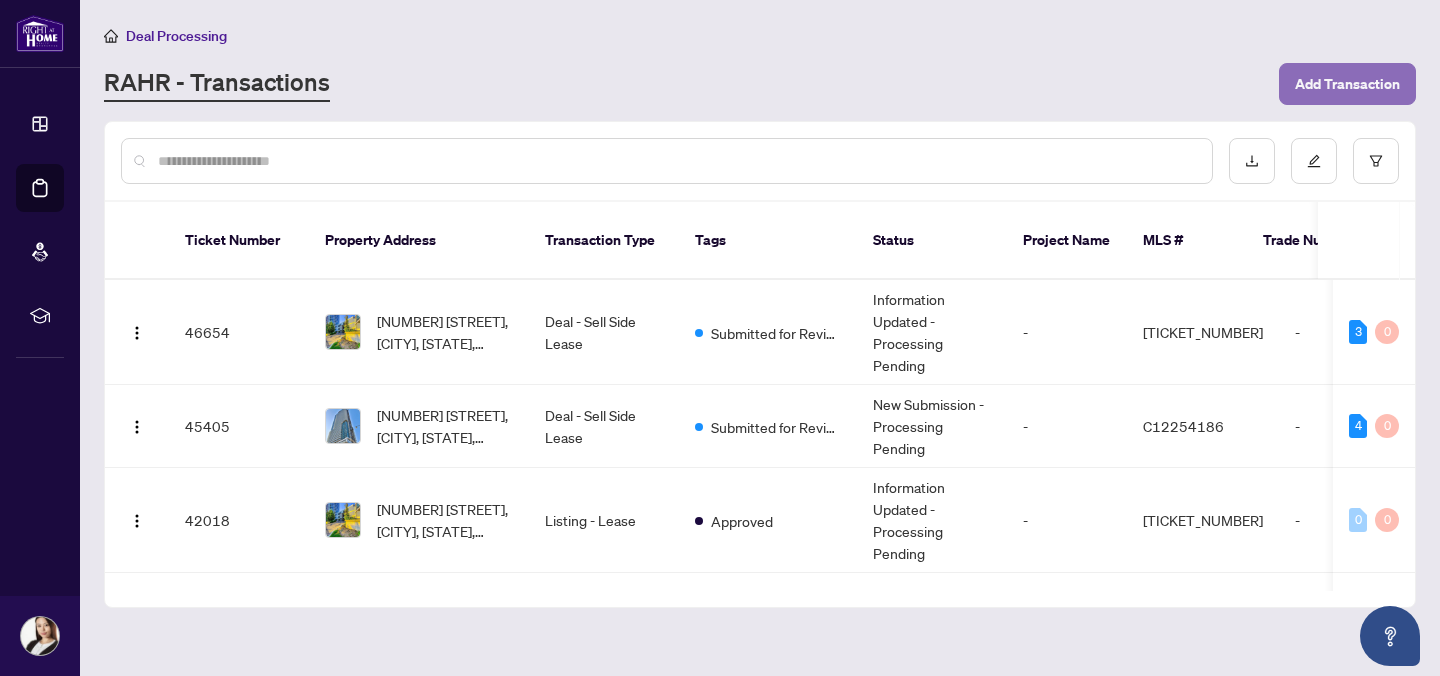 click on "Add Transaction" at bounding box center [1347, 84] 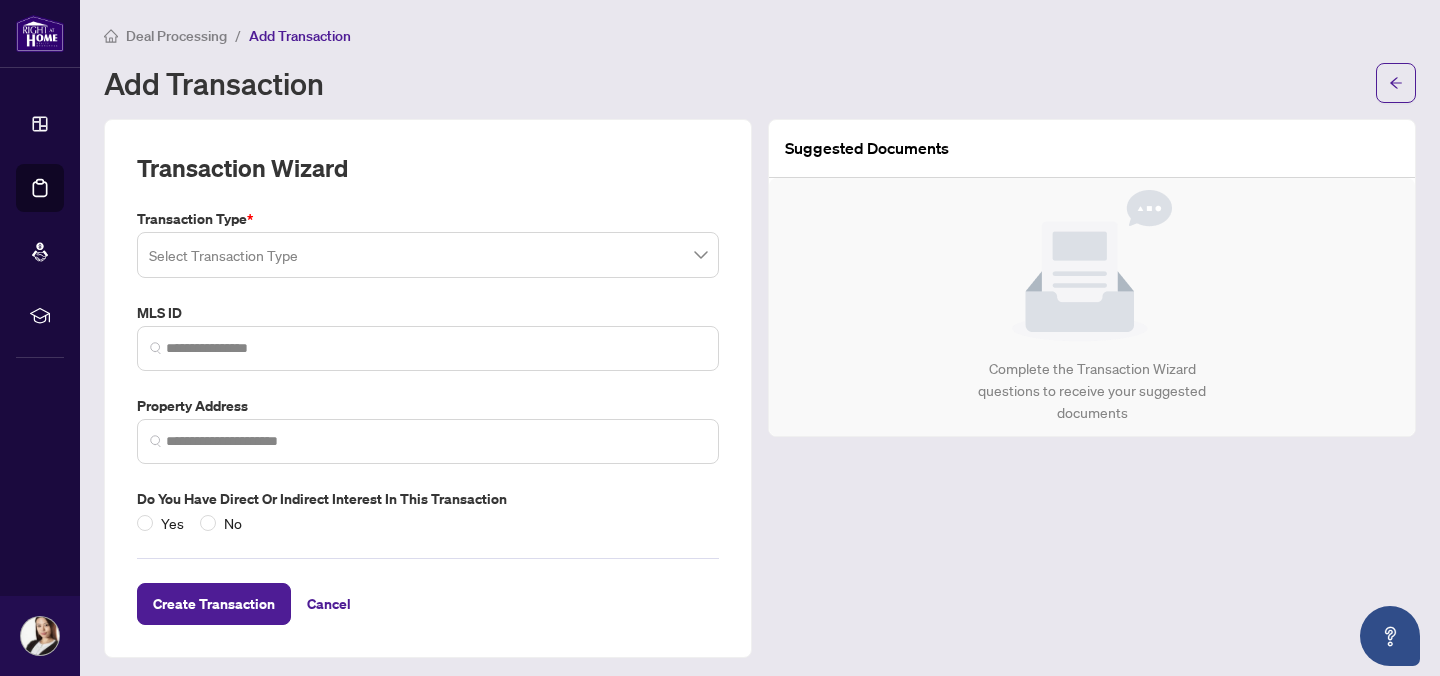 click at bounding box center (428, 255) 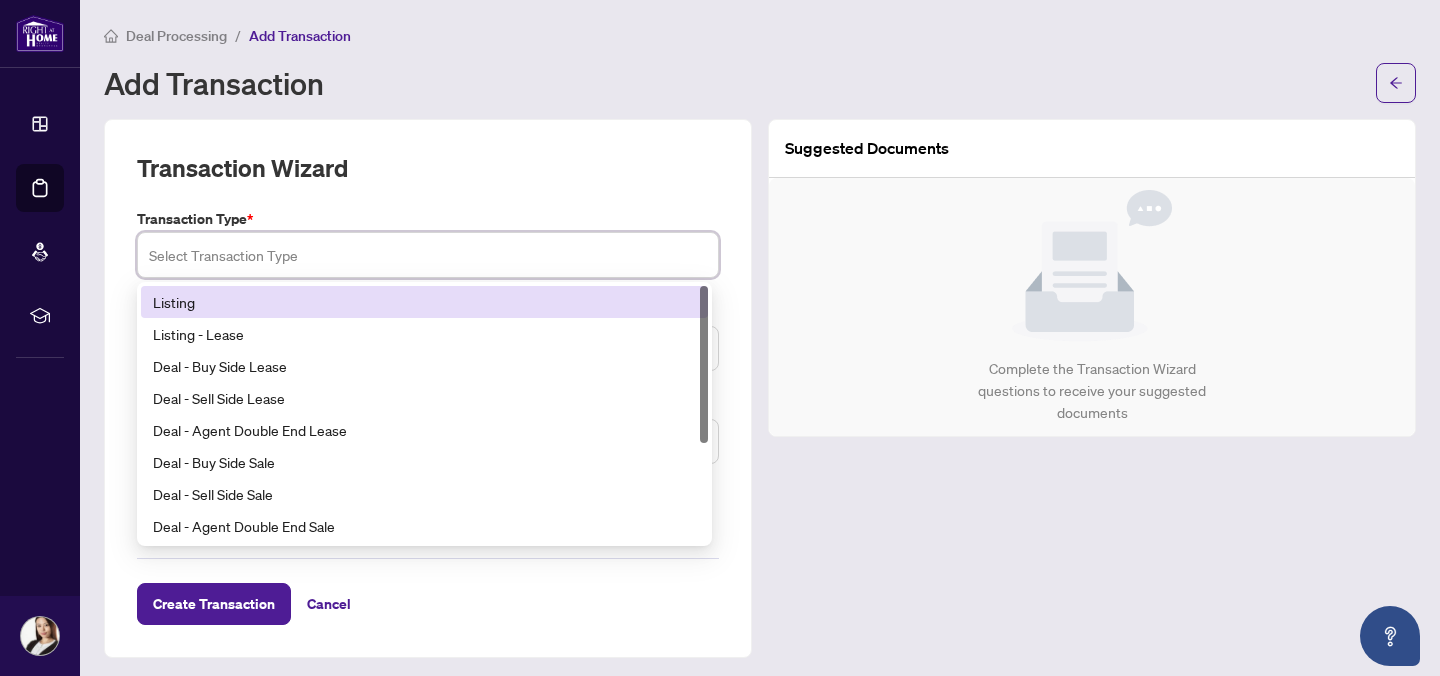 click on "Listing" at bounding box center [424, 302] 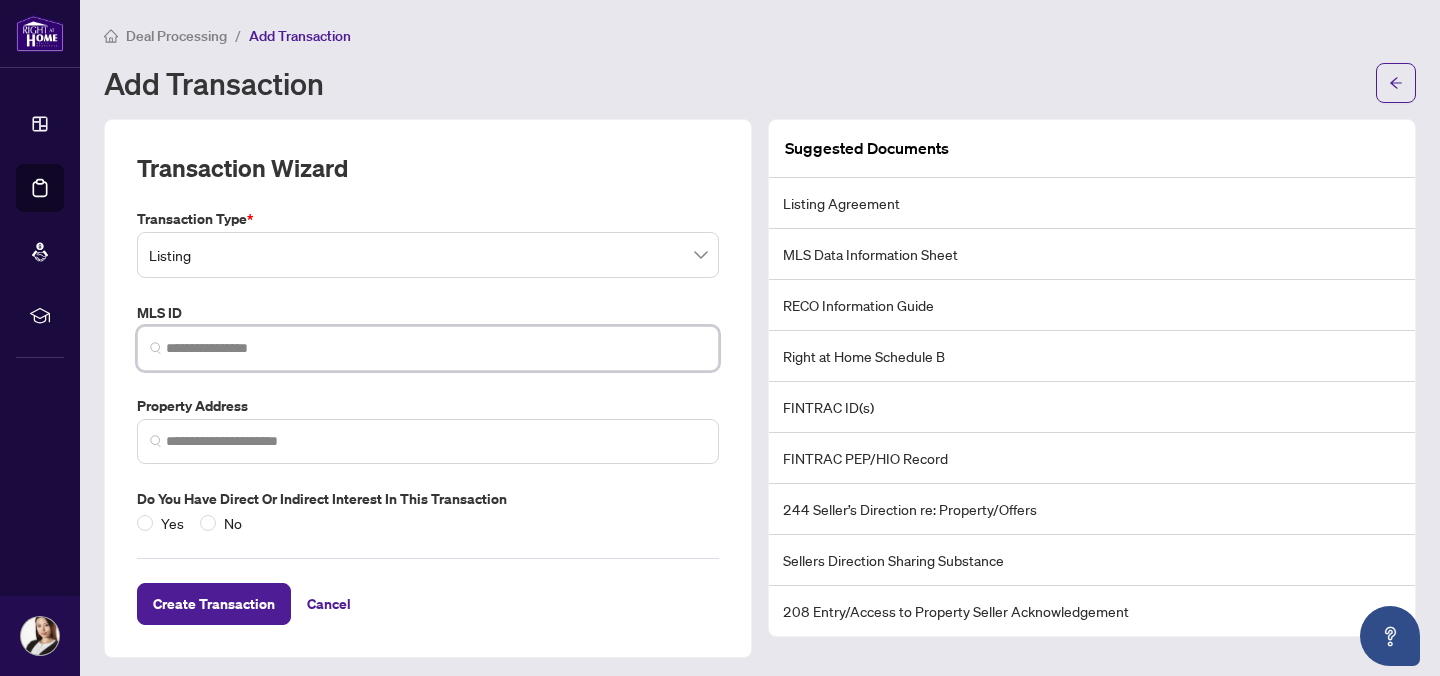 paste on "*********" 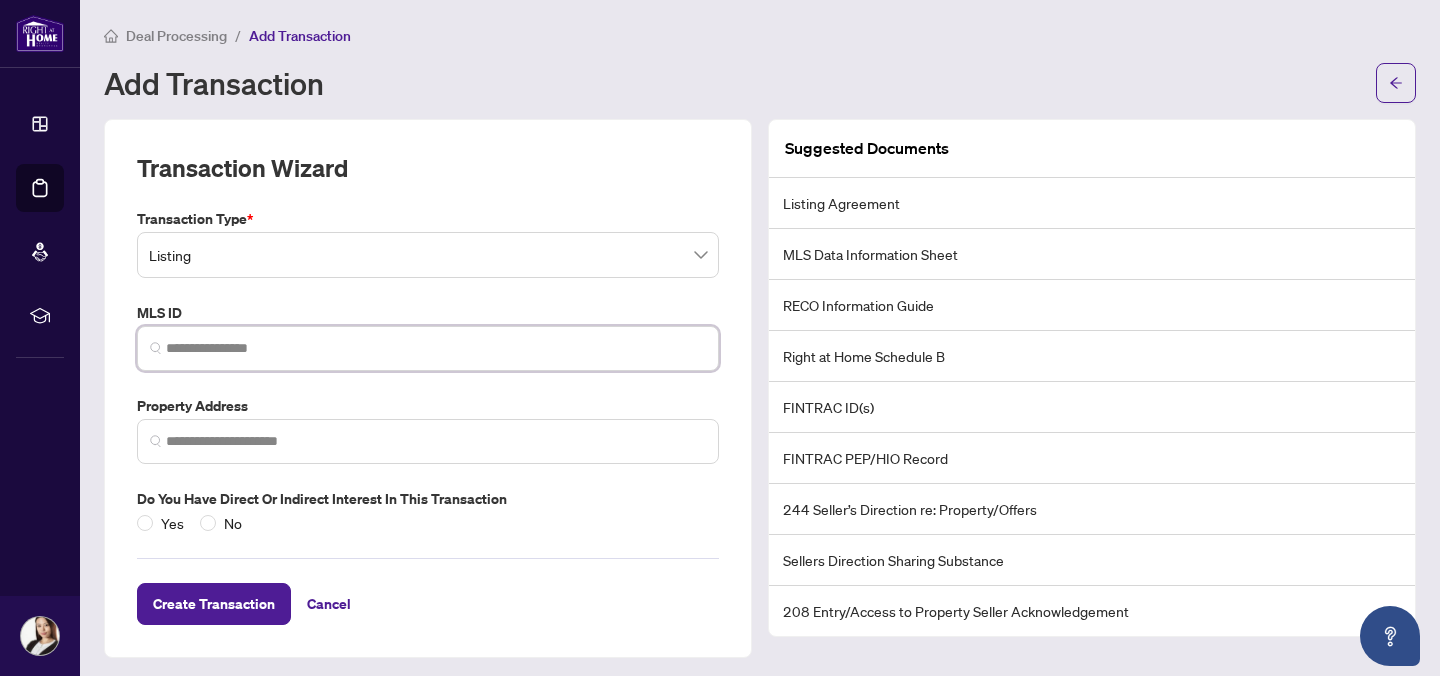 type on "*********" 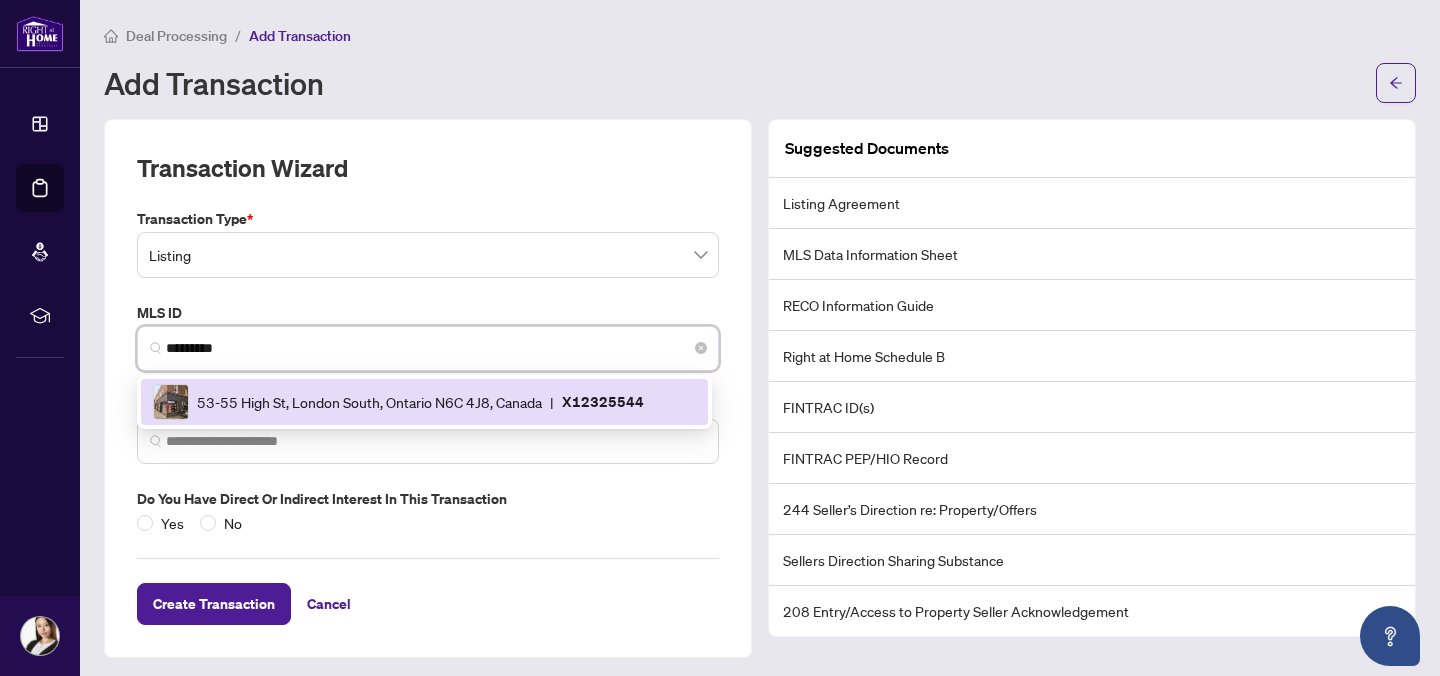 click on "53-55 High St, London South, Ontario N6C 4J8, Canada" at bounding box center [369, 402] 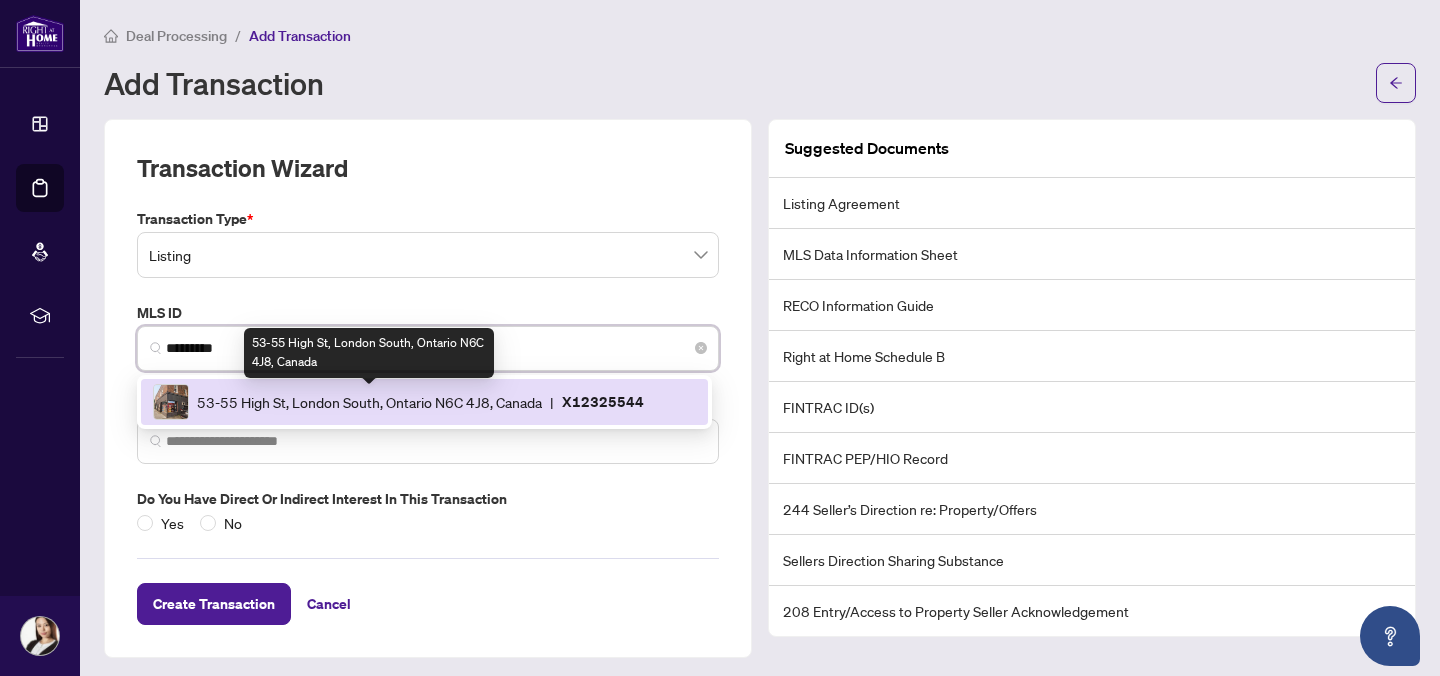 type on "**********" 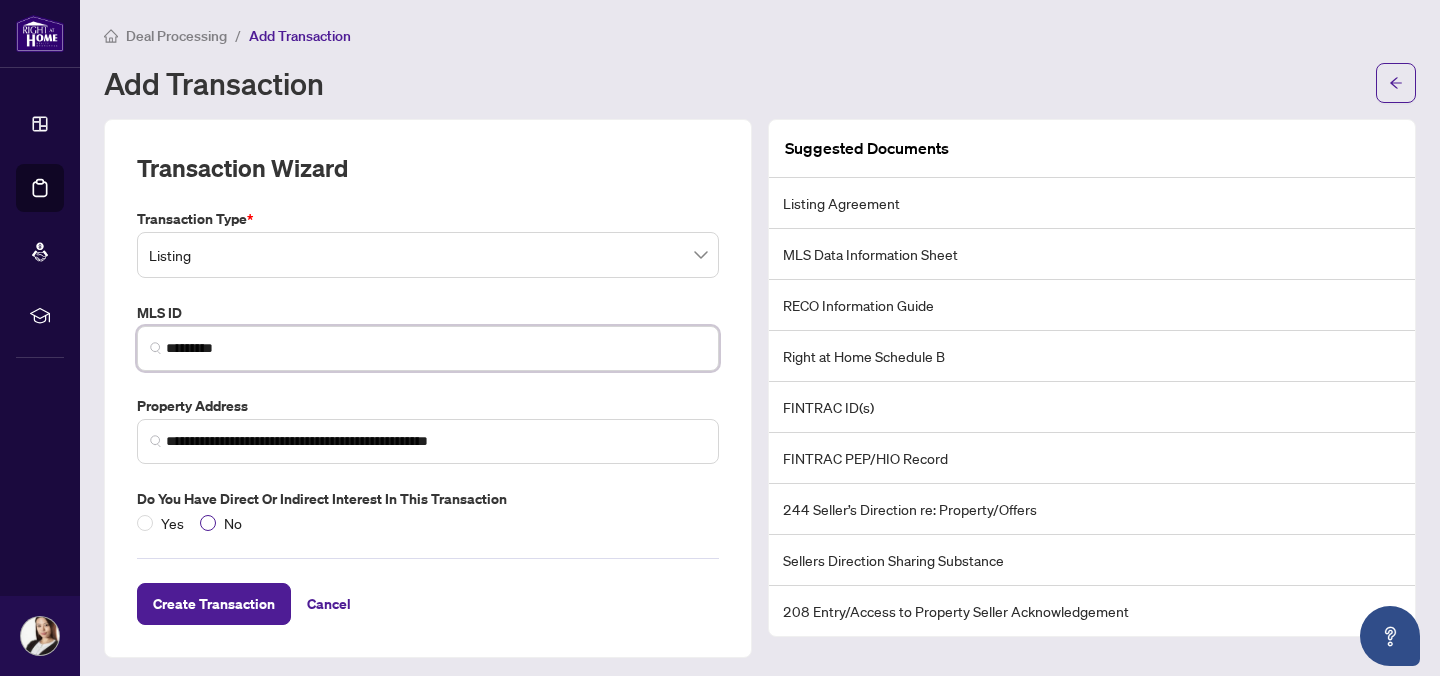 type on "*********" 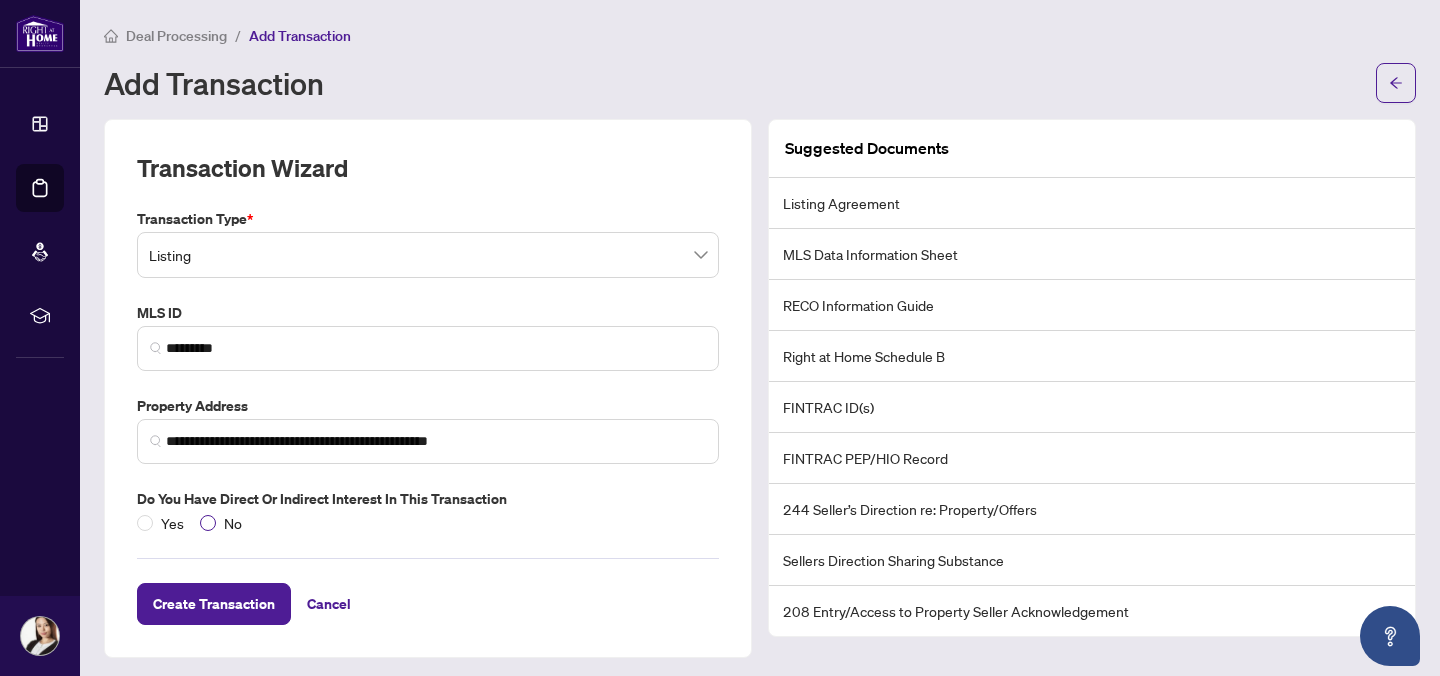 click on "No" at bounding box center (233, 523) 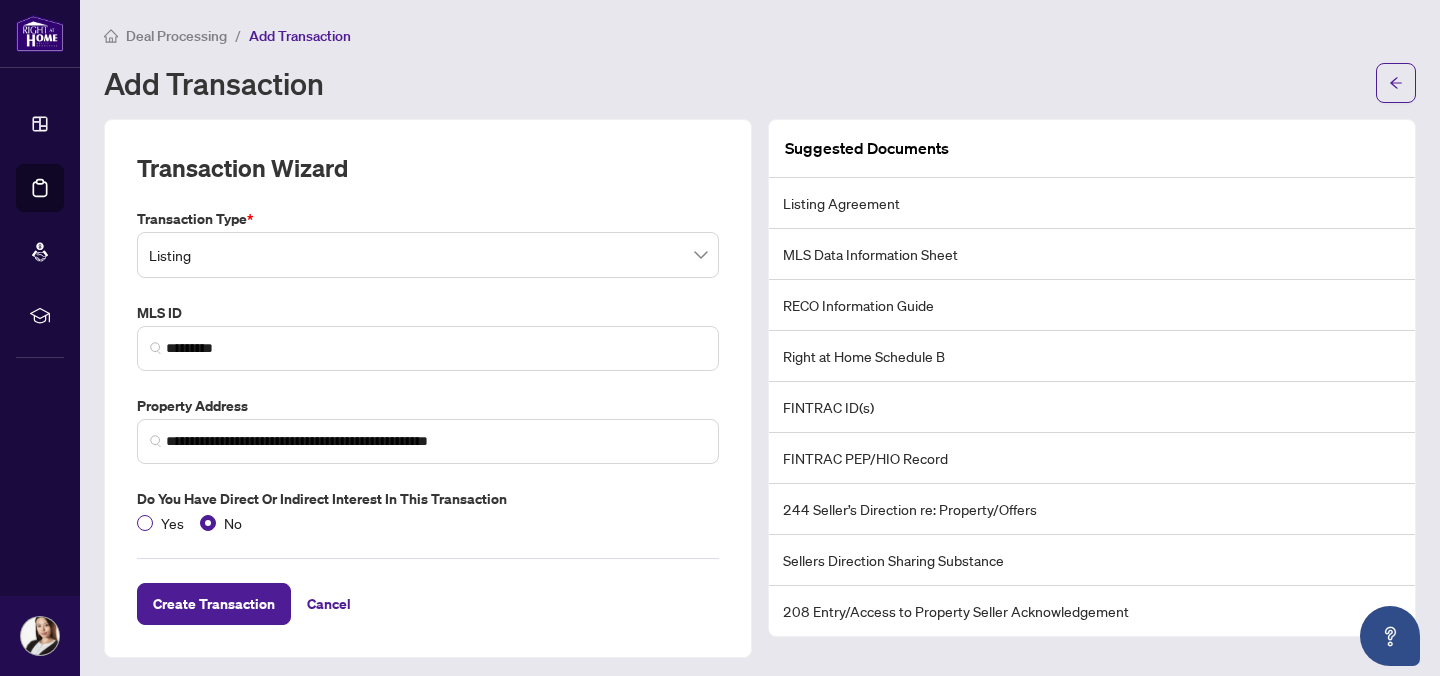 click on "Yes" at bounding box center [172, 523] 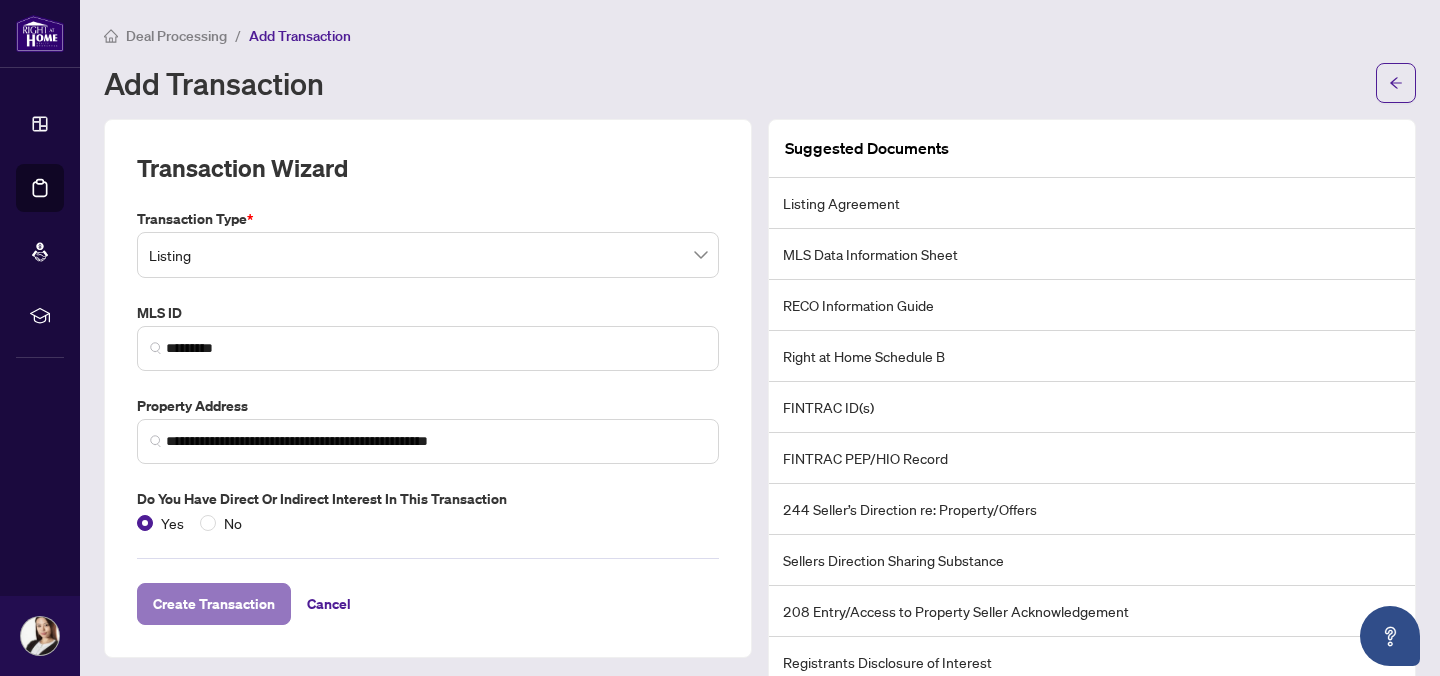 click on "Create Transaction" at bounding box center [214, 604] 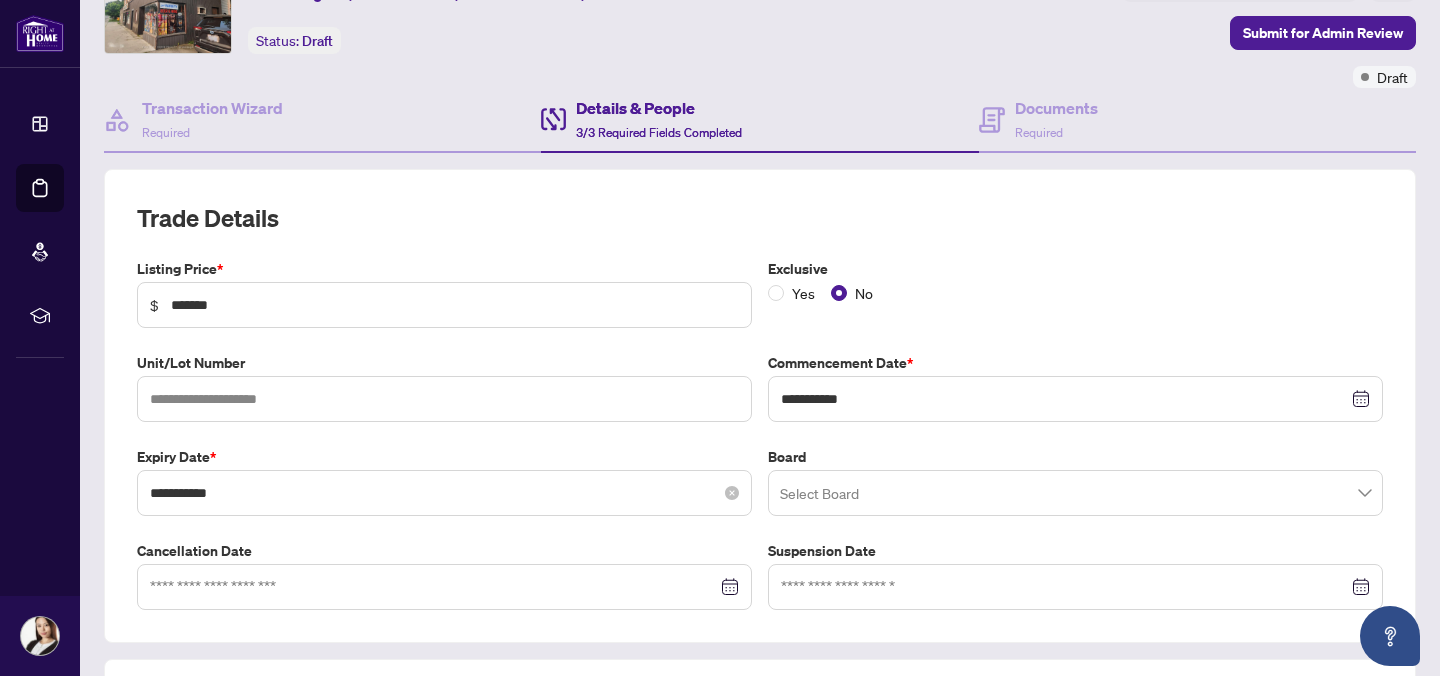 scroll, scrollTop: 111, scrollLeft: 0, axis: vertical 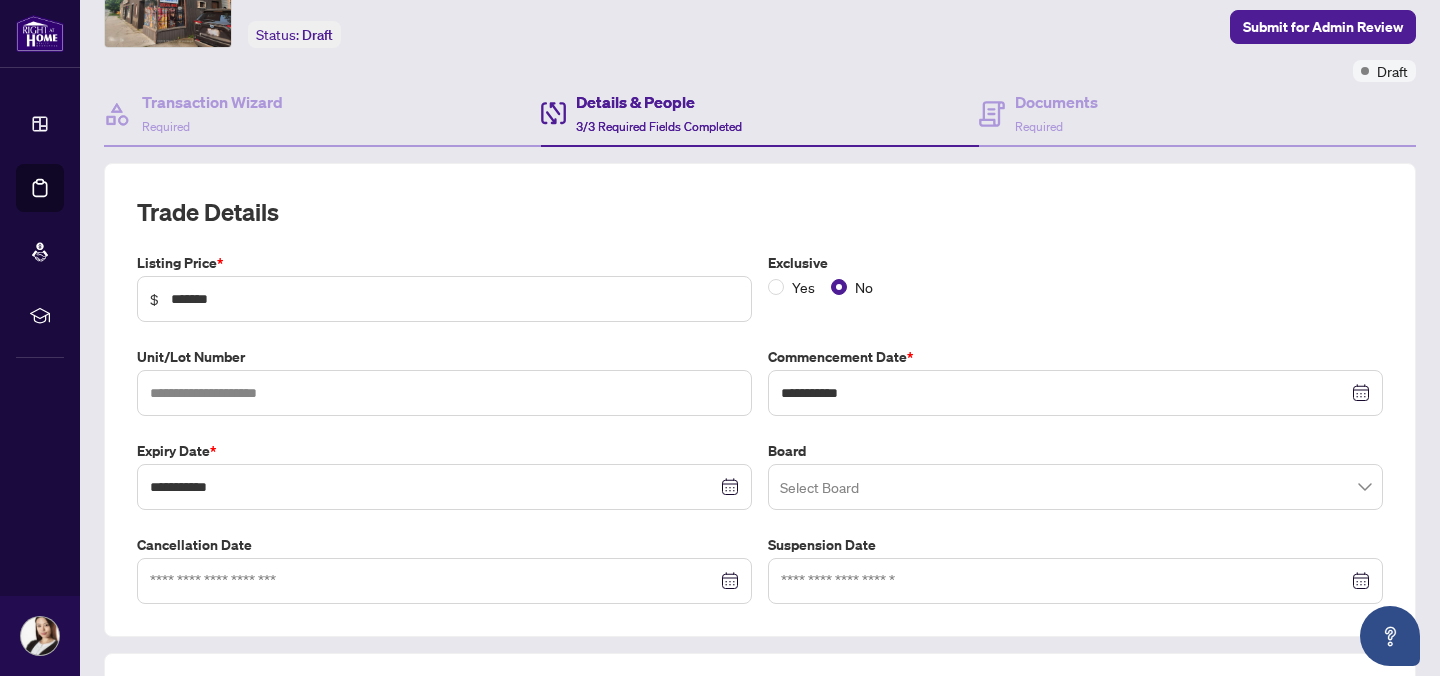 click at bounding box center [1075, 487] 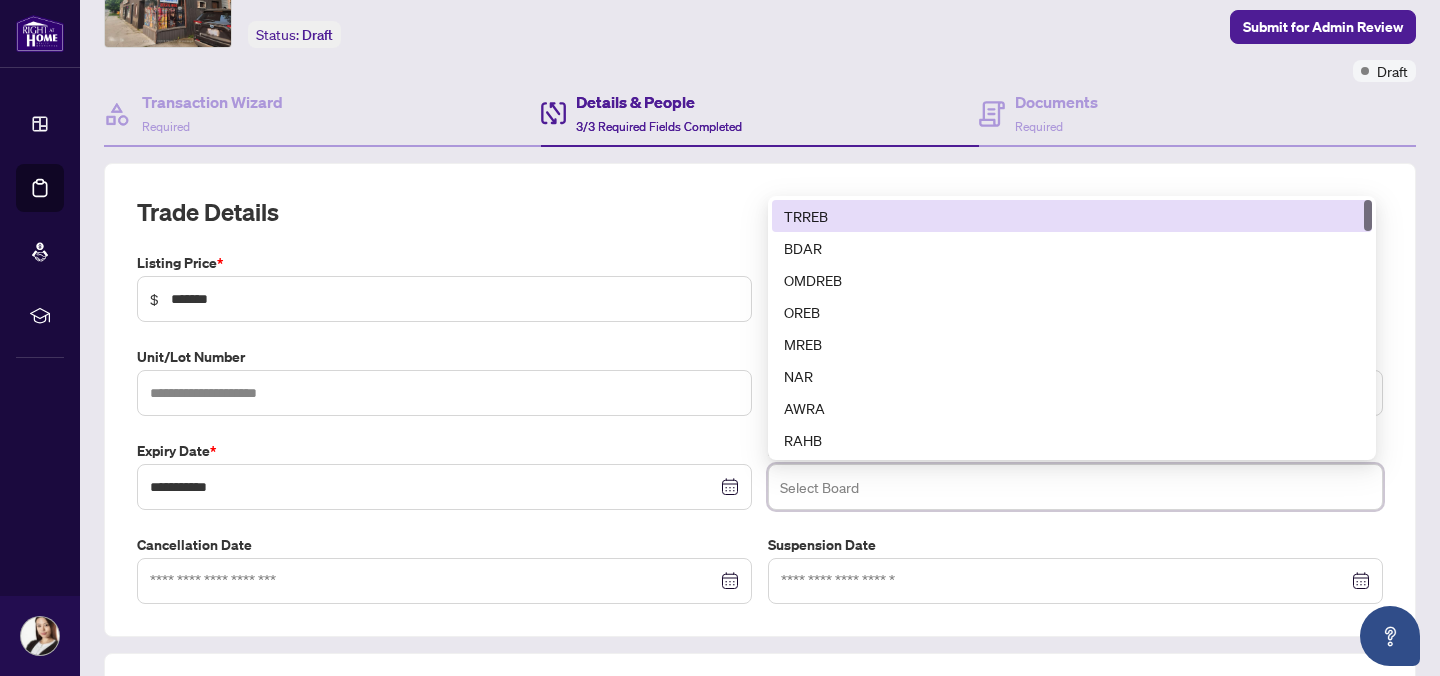 click on "TRREB" at bounding box center (1072, 216) 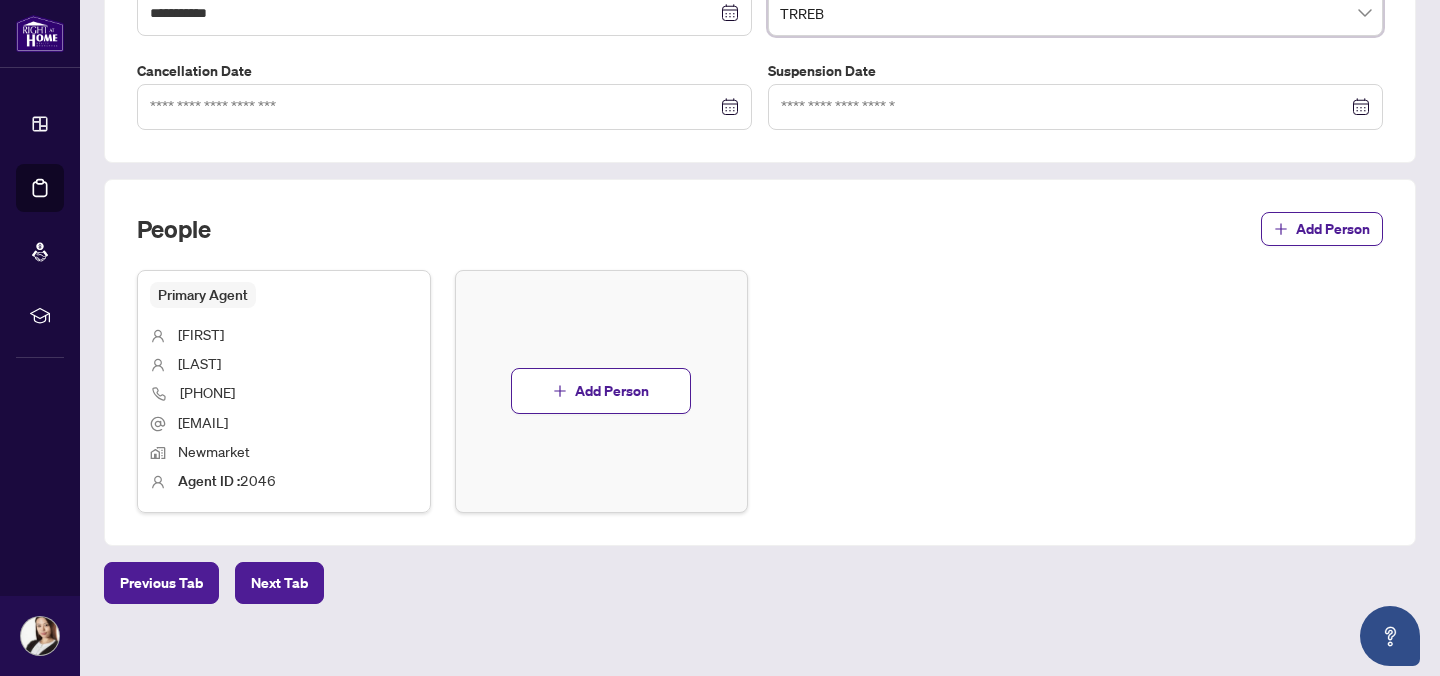 scroll, scrollTop: 604, scrollLeft: 0, axis: vertical 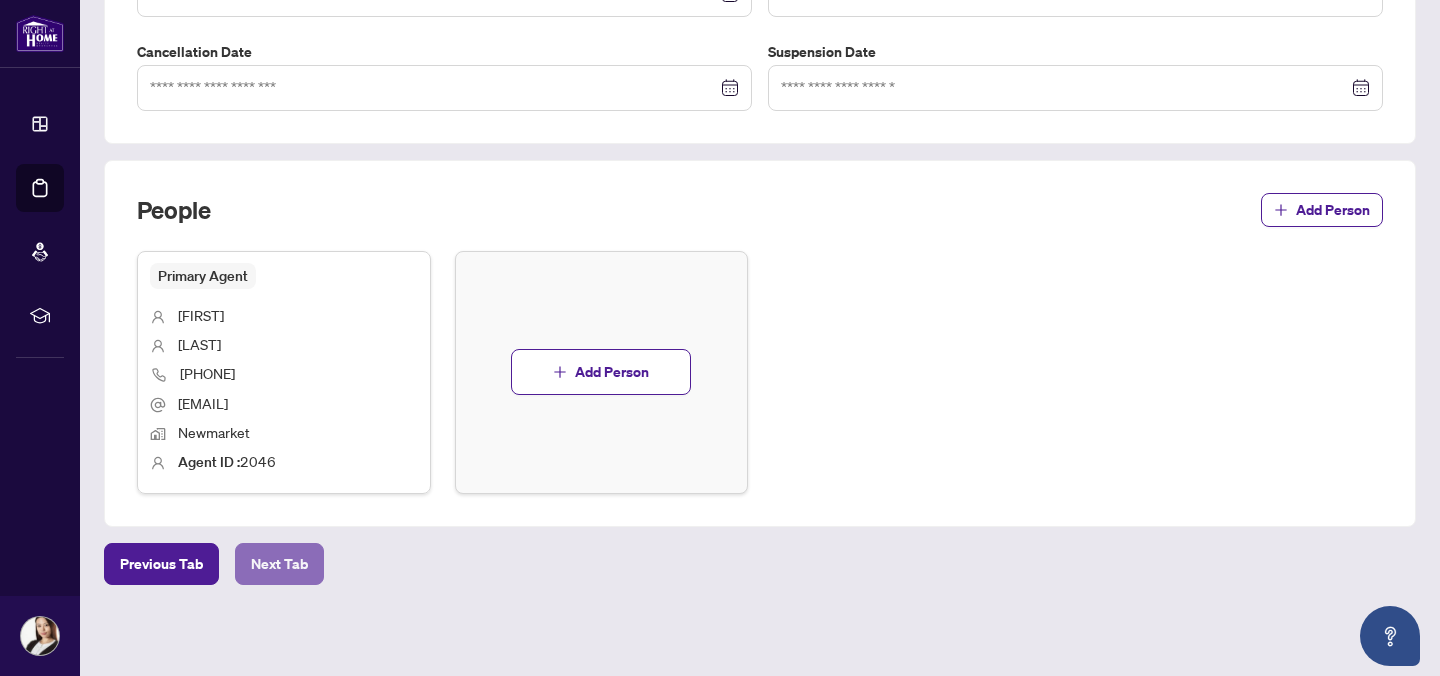 click on "Next Tab" at bounding box center [279, 564] 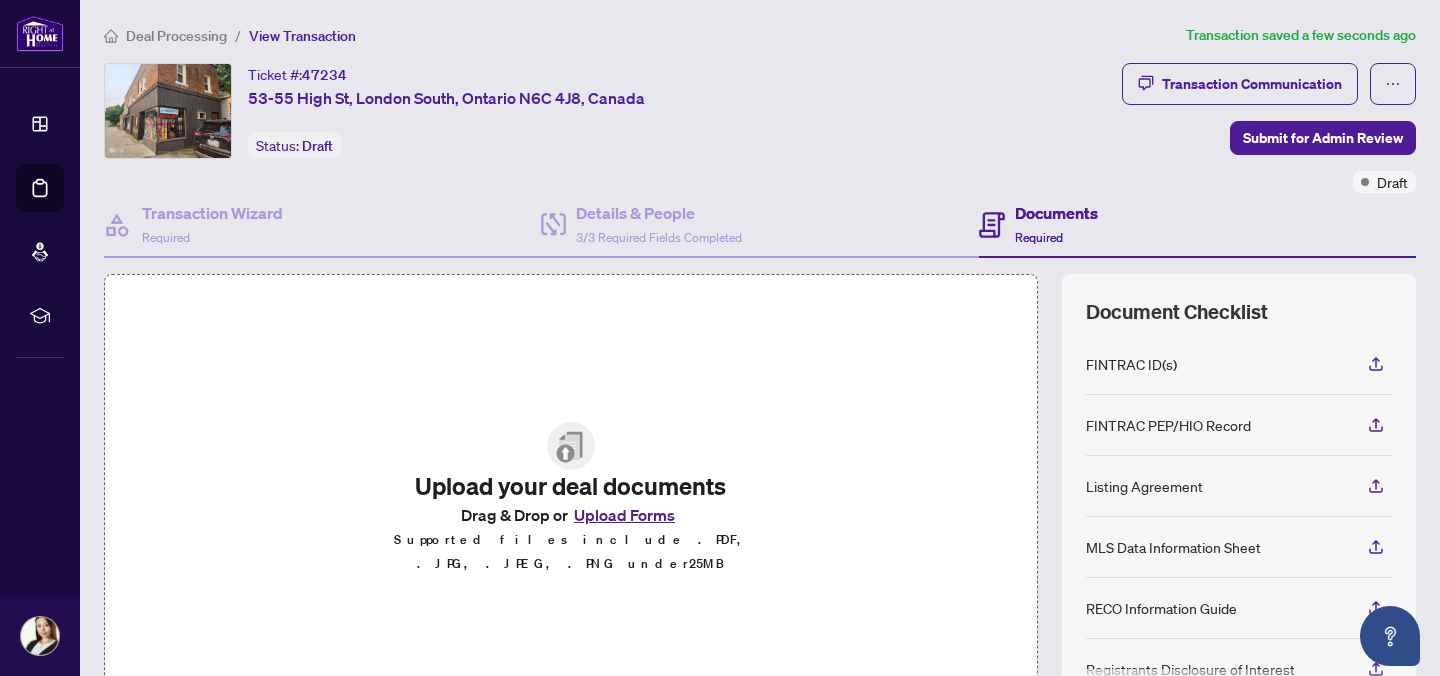 scroll, scrollTop: 92, scrollLeft: 0, axis: vertical 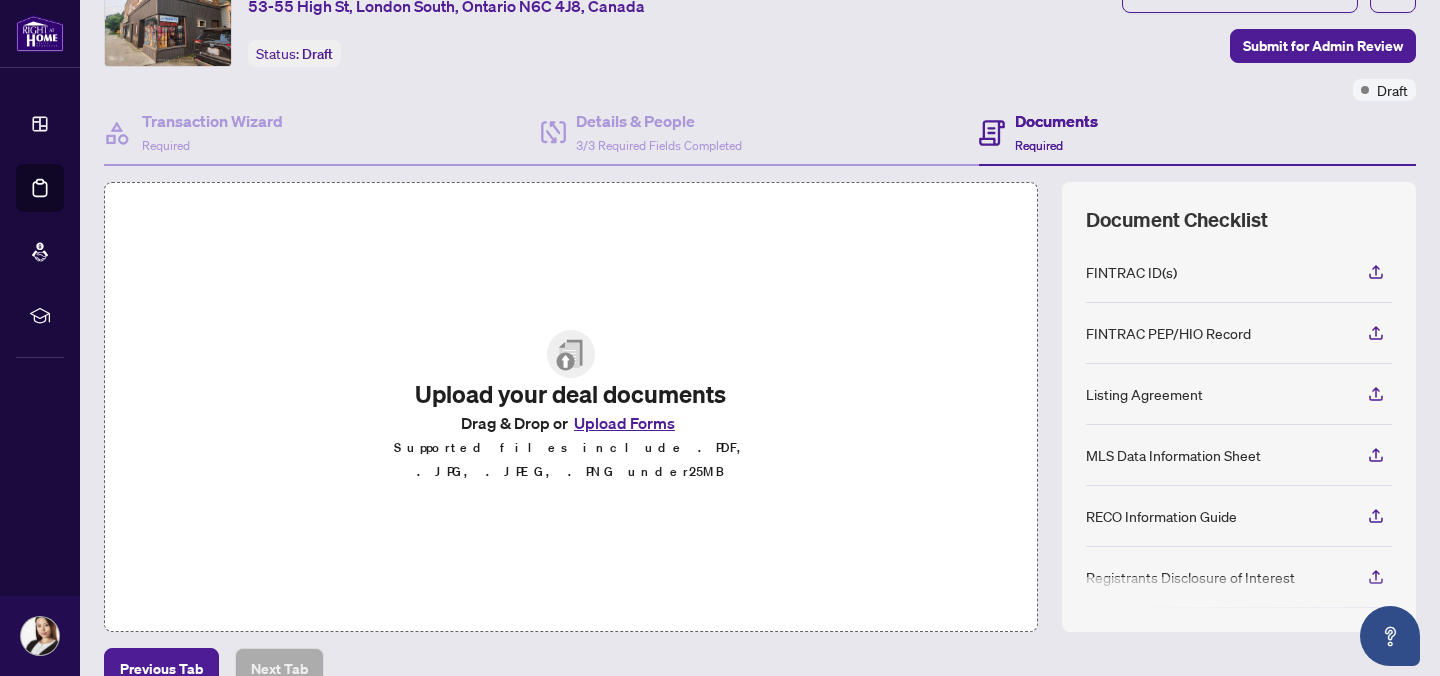 click on "Upload Forms" at bounding box center [624, 423] 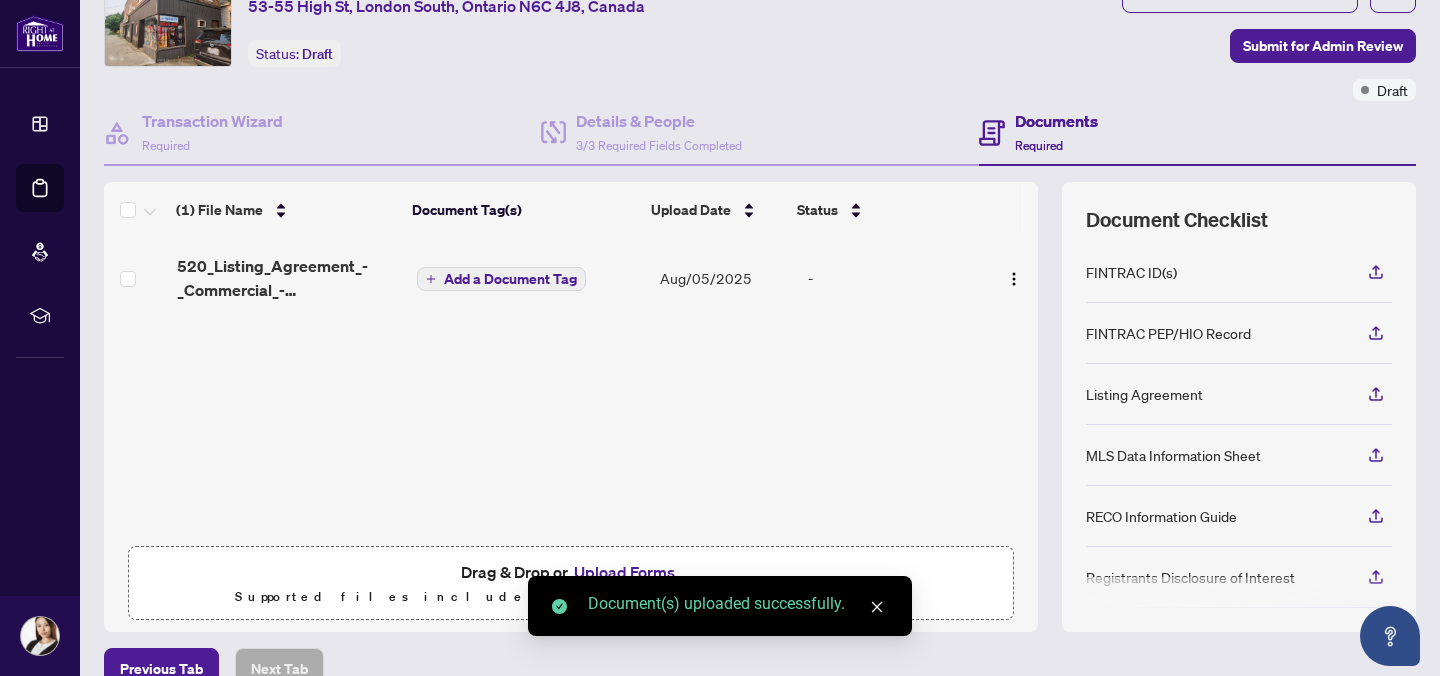 click on "Upload Forms" at bounding box center [624, 572] 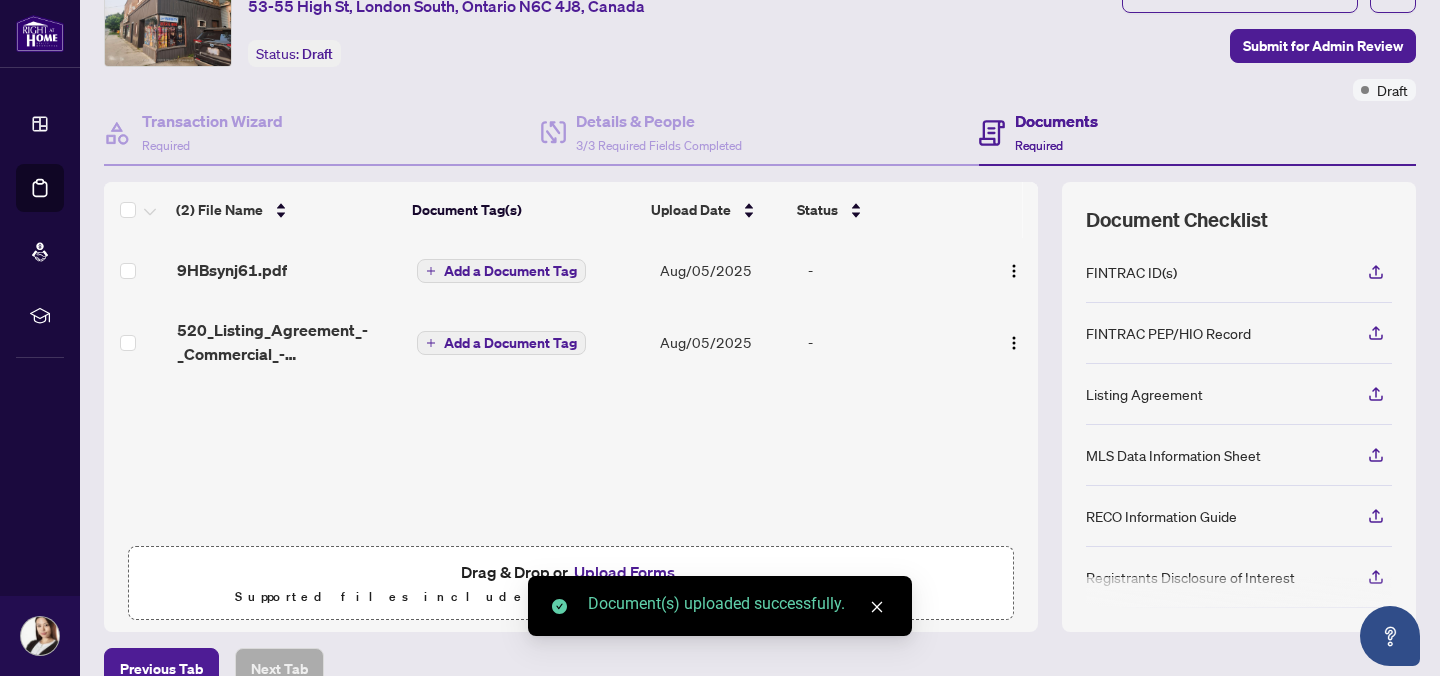 click on "Upload Forms" at bounding box center [624, 572] 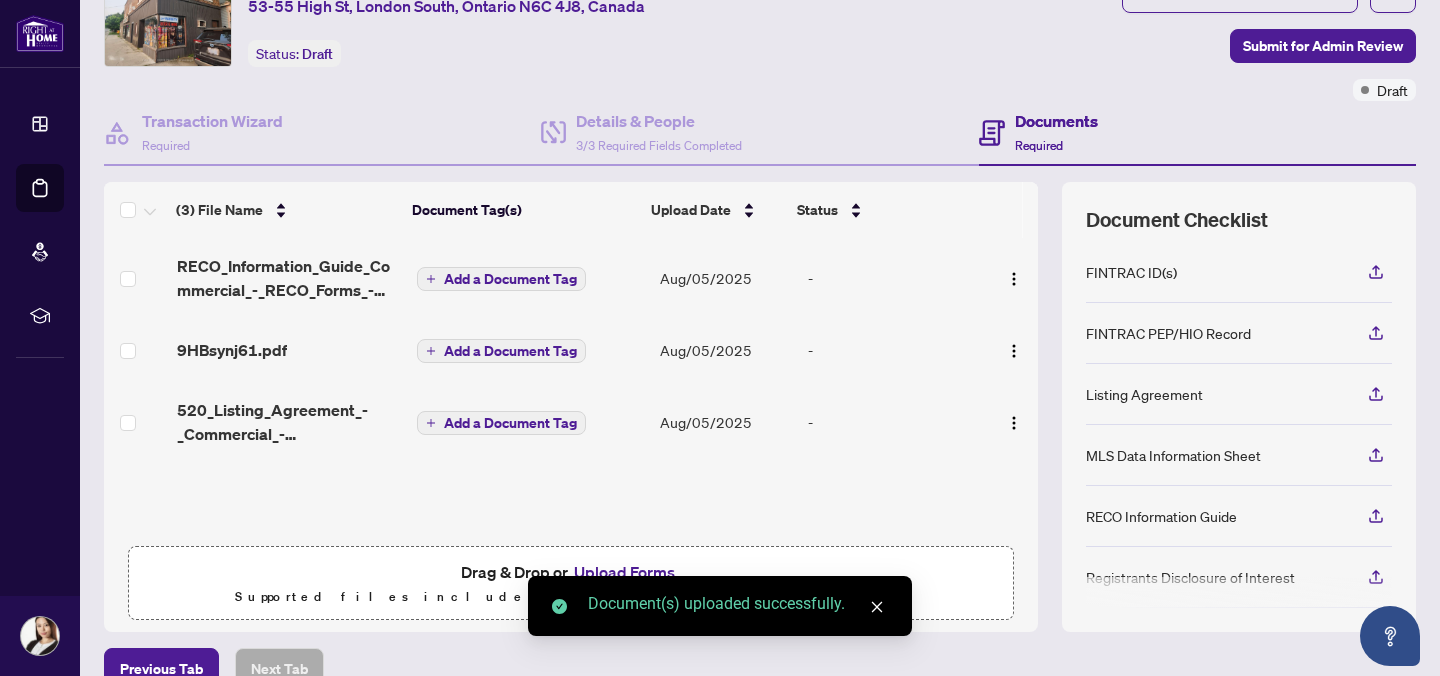 click on "Add a Document Tag" at bounding box center (510, 351) 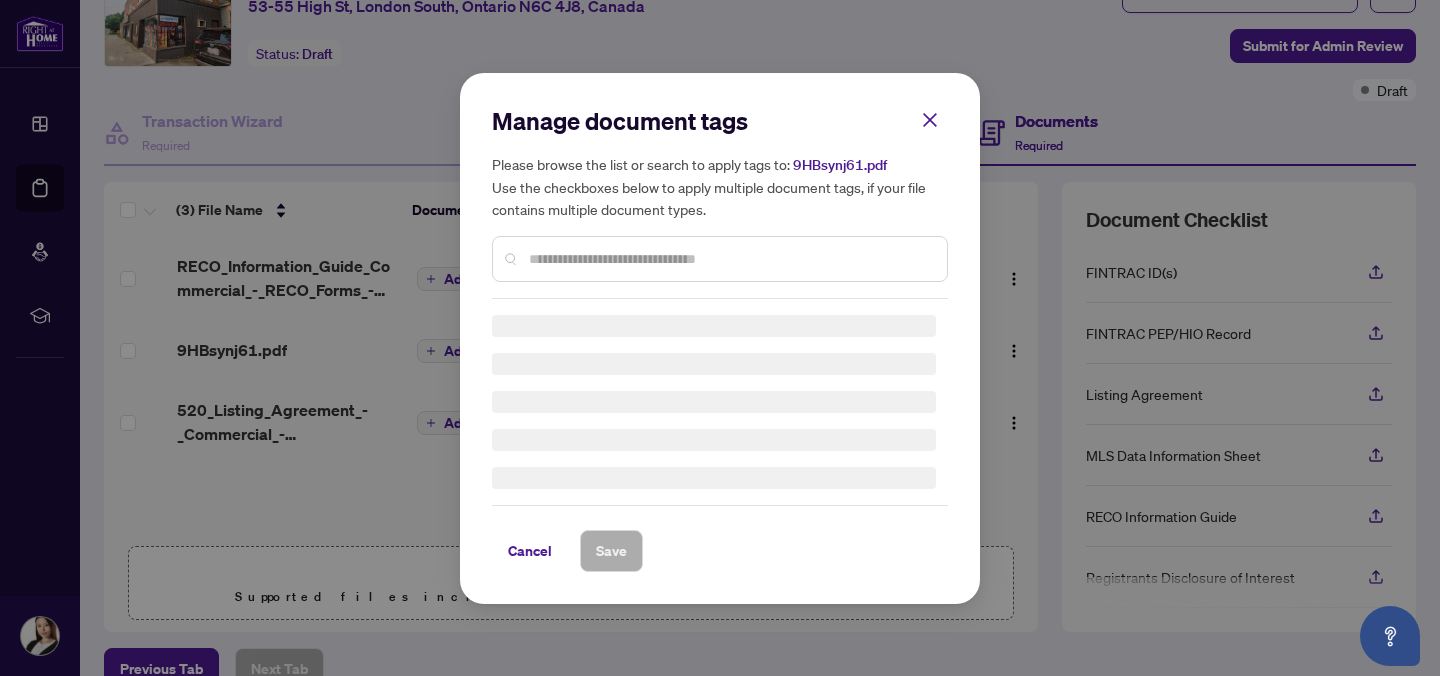click at bounding box center [730, 259] 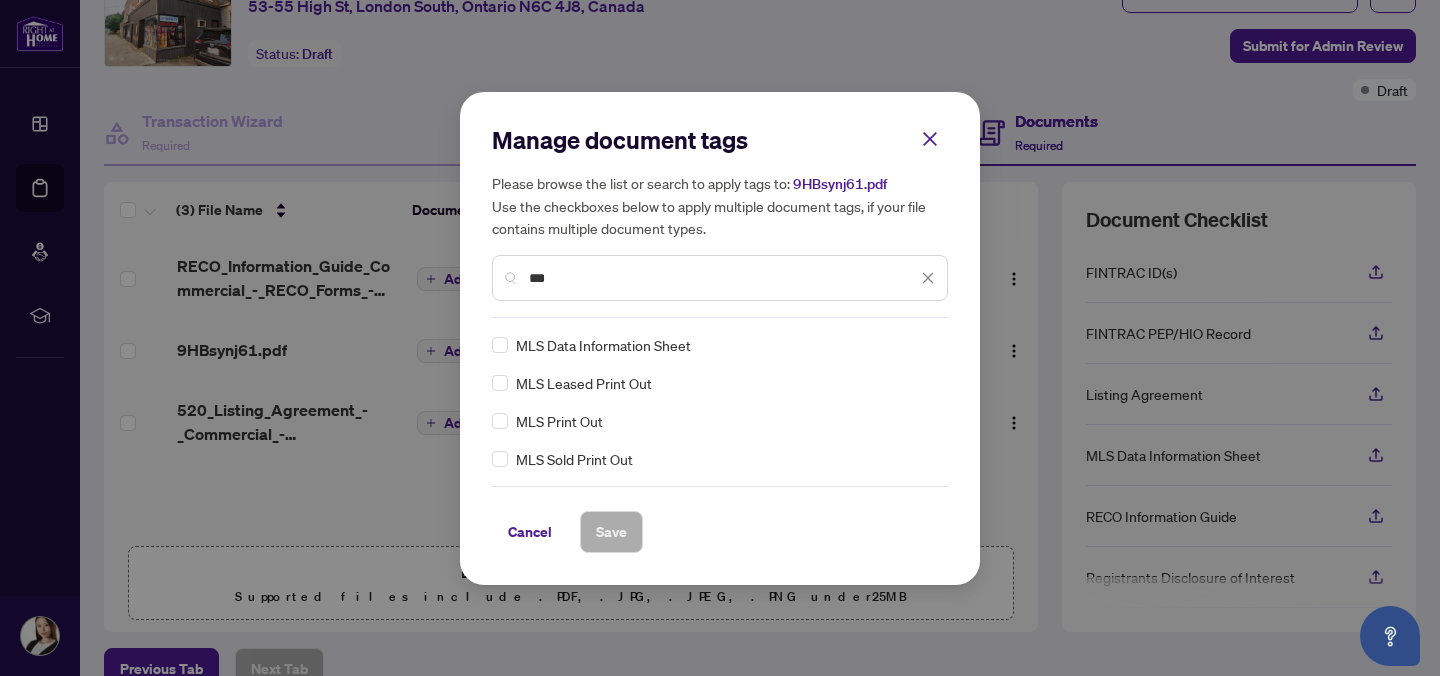 type on "***" 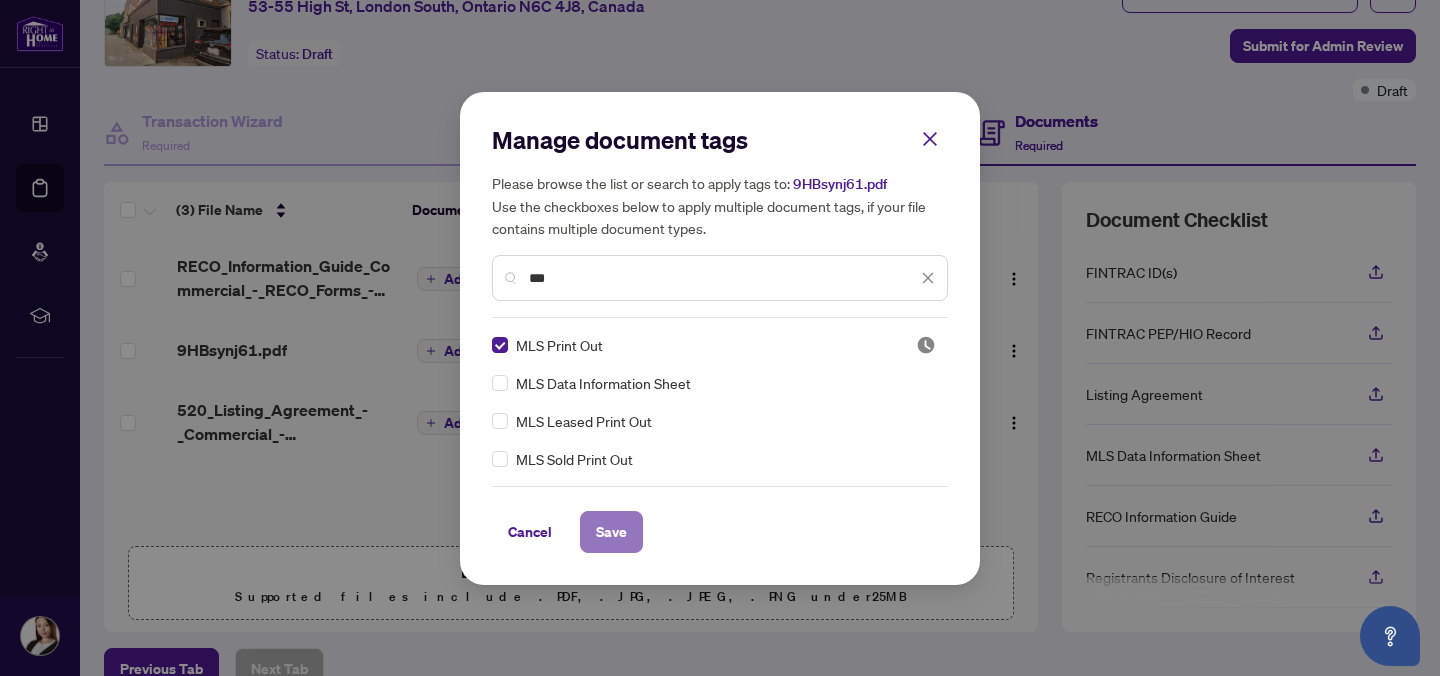click on "Save" at bounding box center (611, 532) 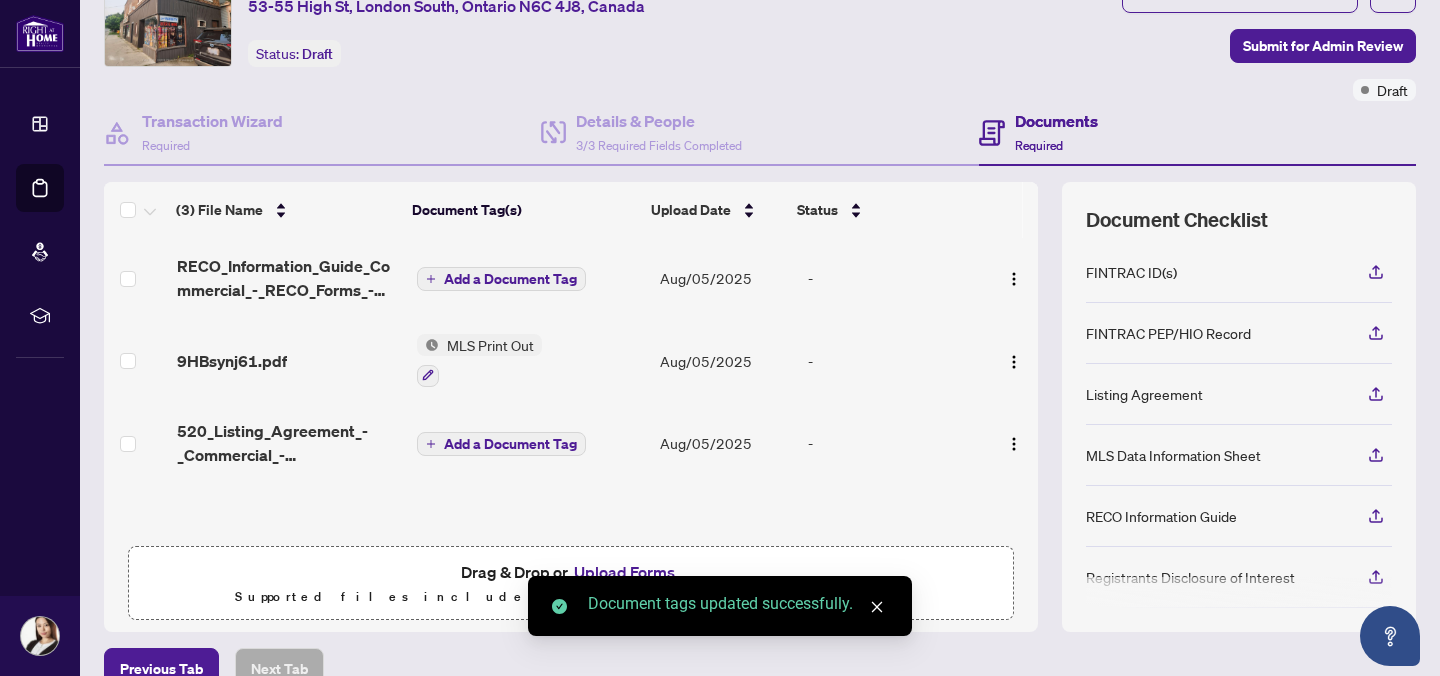 click on "Add a Document Tag" at bounding box center (510, 279) 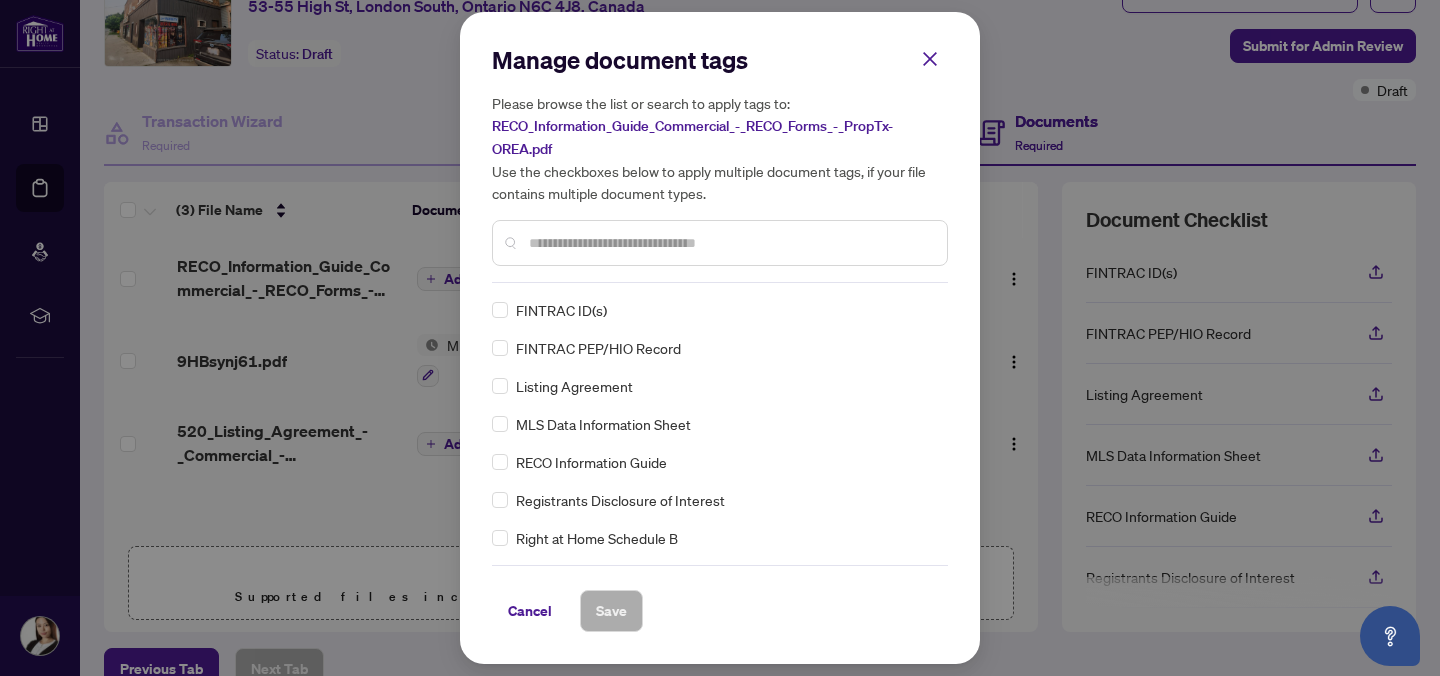 click at bounding box center (730, 243) 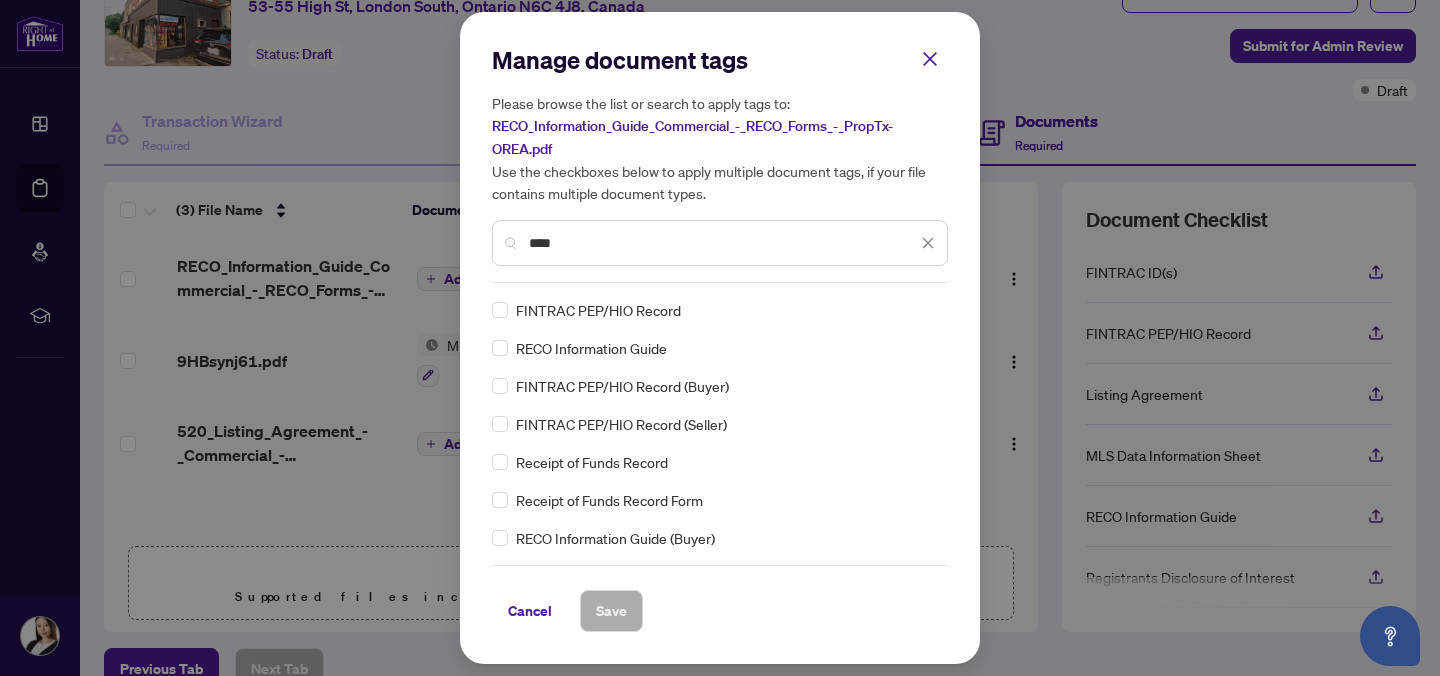type on "****" 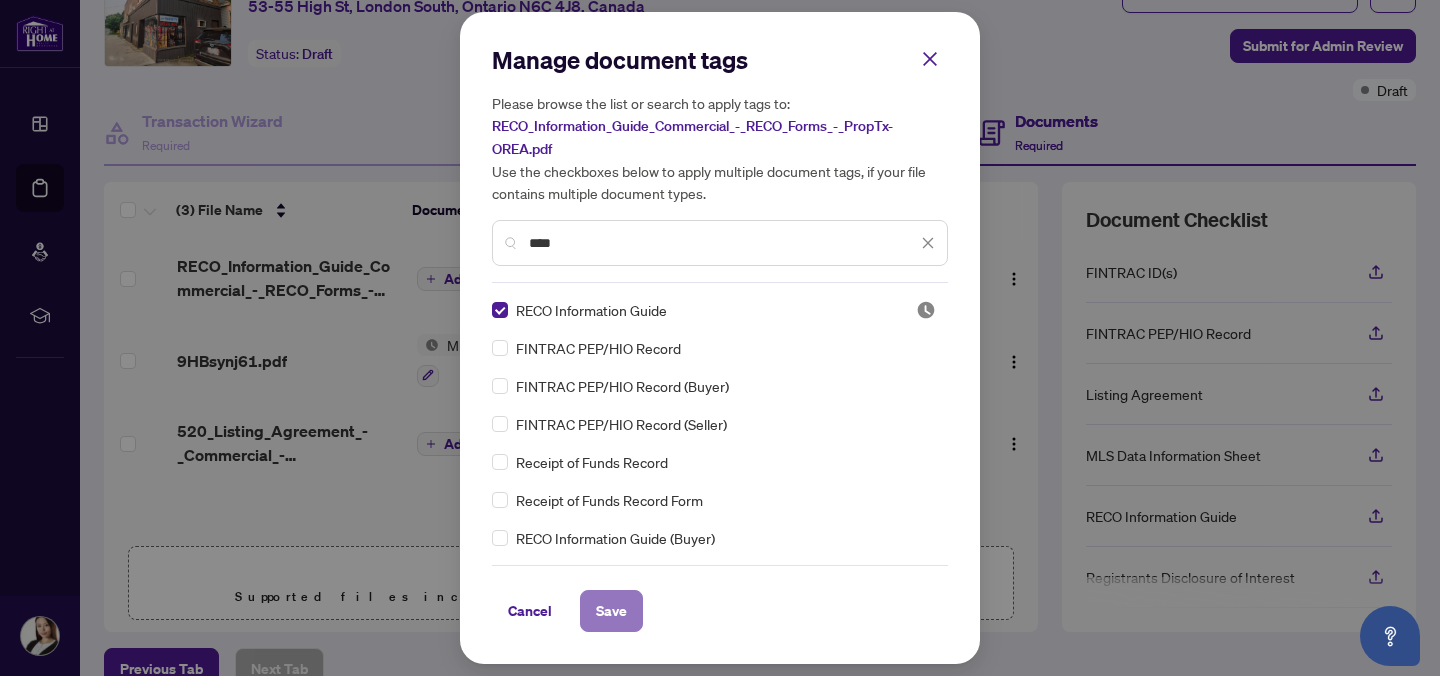 click on "Save" at bounding box center [611, 611] 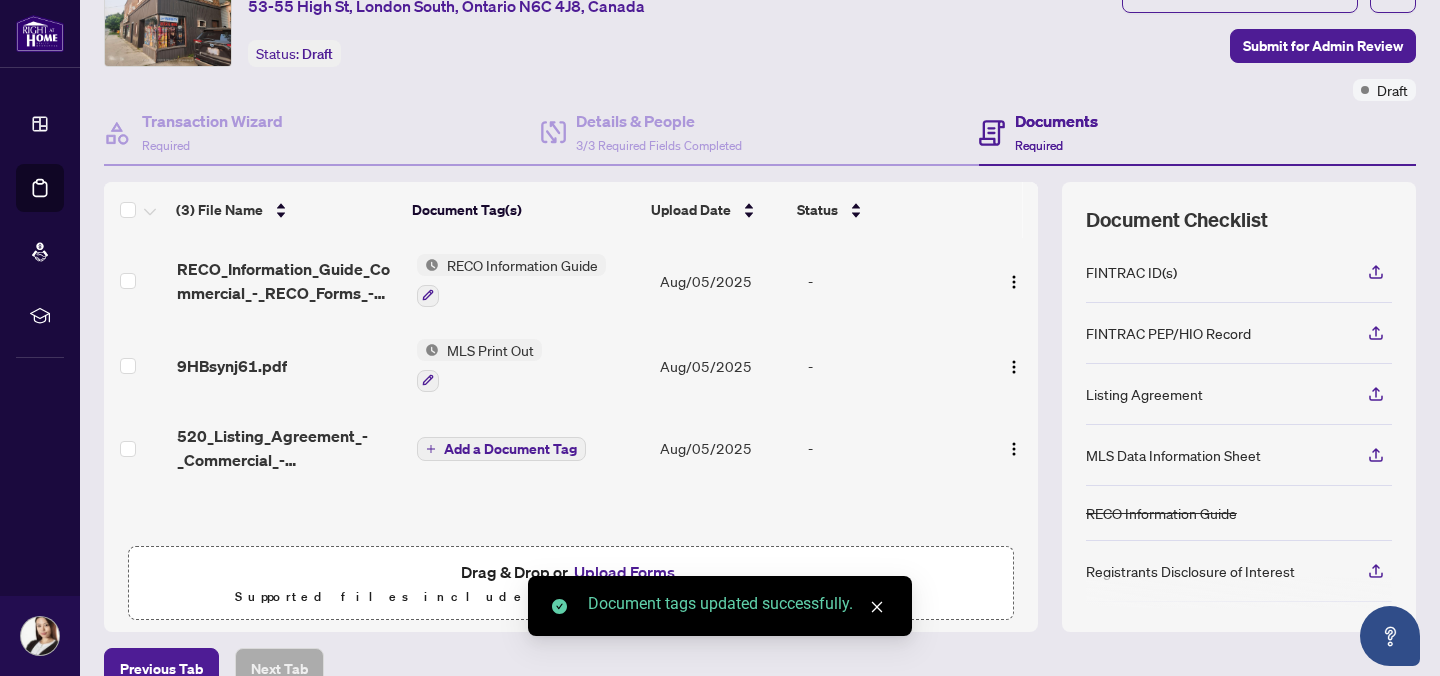 click on "Add a Document Tag" at bounding box center (510, 449) 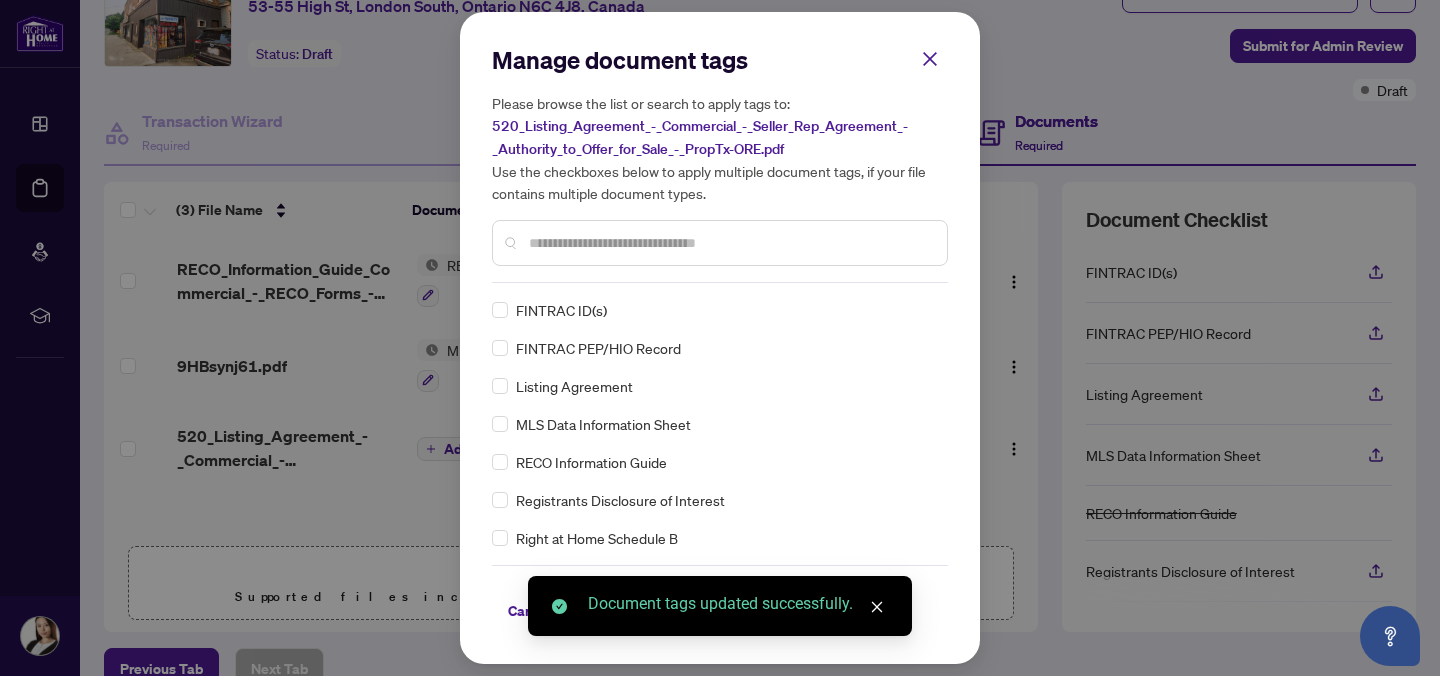 click on "Manage document tags Please browse the list or search to apply tags to: 520_Listing_Agreement_-_Commercial_-_Seller_Rep_Agreement_-_Authority_to_Offer_for_Sale_-_PropTx-ORE.pdf Use the checkboxes below to apply multiple document tags, if your file contains multiple document types. FINTRAC ID(s) FINTRAC PEP/HIO Record Listing Agreement MLS Data Information Sheet RECO Information Guide Registrants Disclosure of Interest Right at Home Schedule B Sellers Direction Sharing Substance 208 Entry/Access to Property Seller Acknowledgement 244 Seller’s Direction re: Property/Offers 1st Page of the APS Advance Paperwork Agent Correspondence Agreement of Assignment of Purchase and Sale Agreement of Purchase and Sale Agreement to Cooperate /Broker Referral Agreement to Lease Articles of Incorporation Back to Vendor Letter Belongs to Another Transaction Builder's Consent Buyer Designated Representation Agreement Buyer Designated Representation Agreement Buyers Lawyer Information Certificate of Estate Trustee(s) EFT" at bounding box center (720, 338) 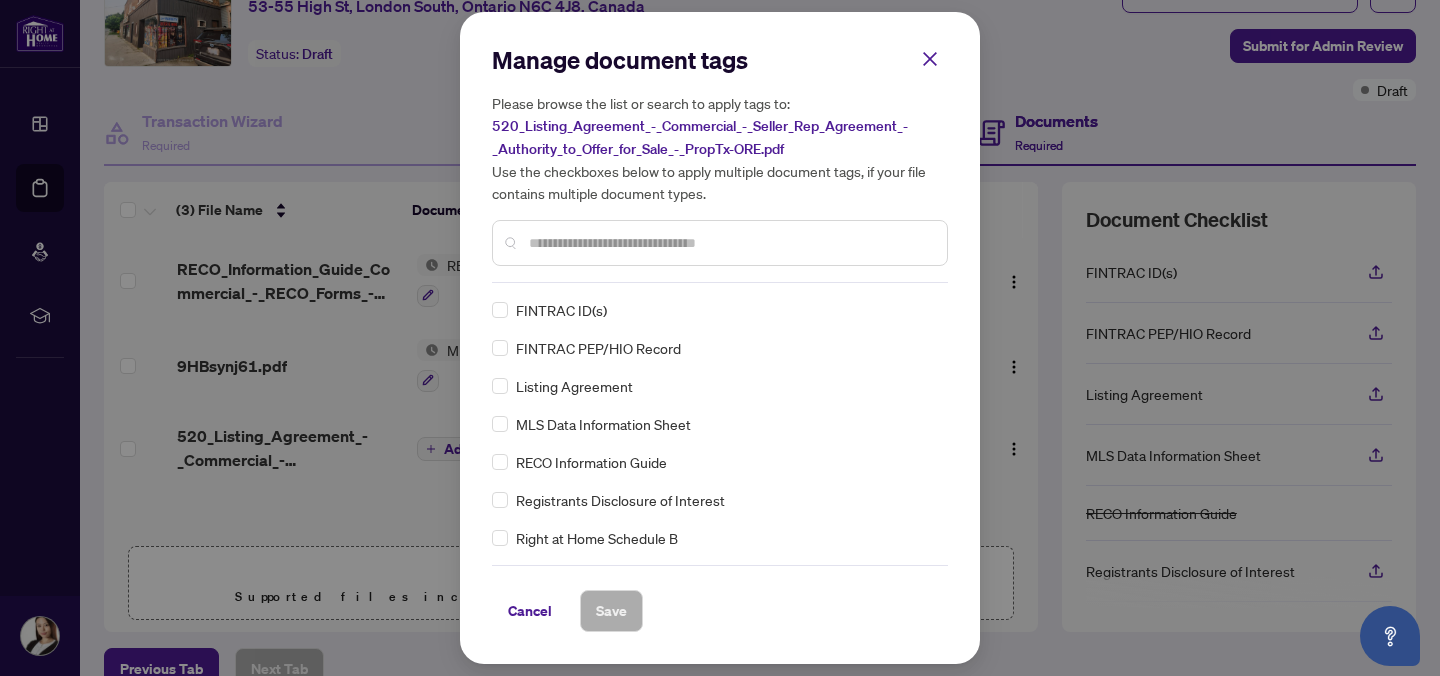 click at bounding box center (730, 243) 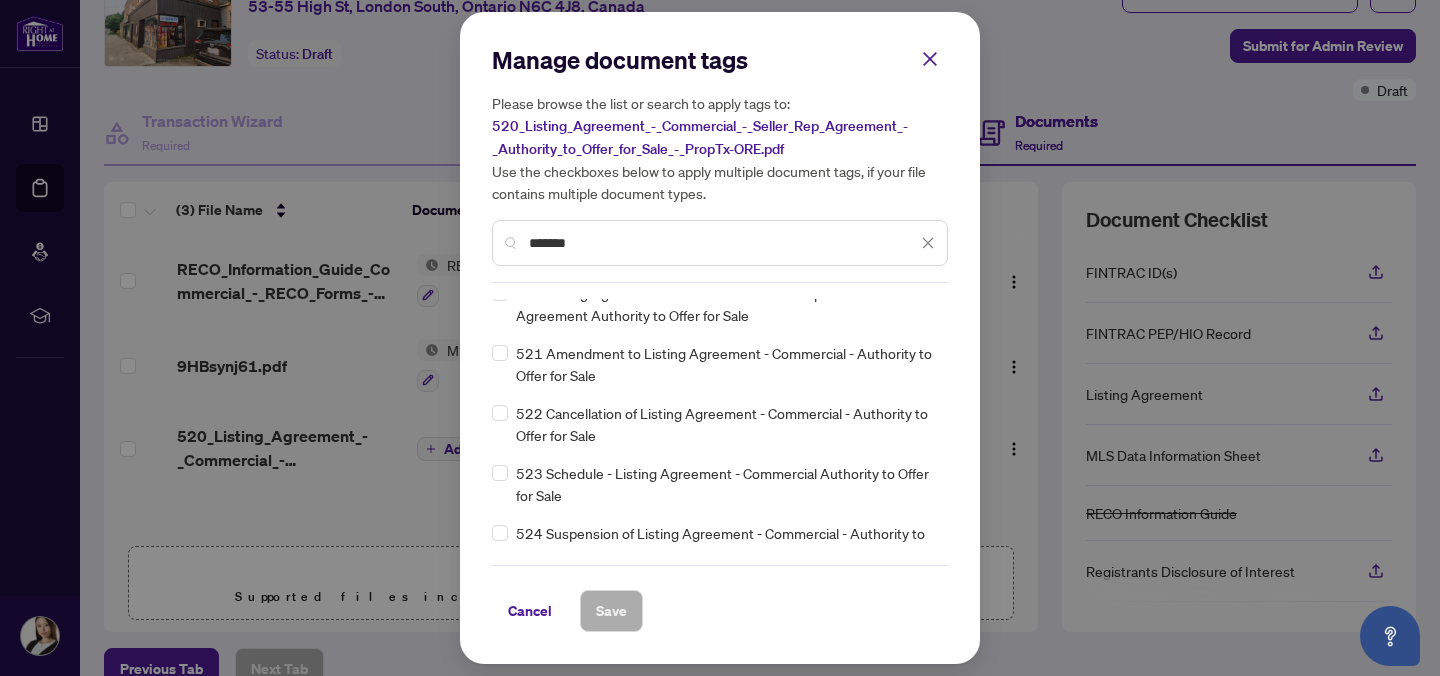 scroll, scrollTop: 777, scrollLeft: 0, axis: vertical 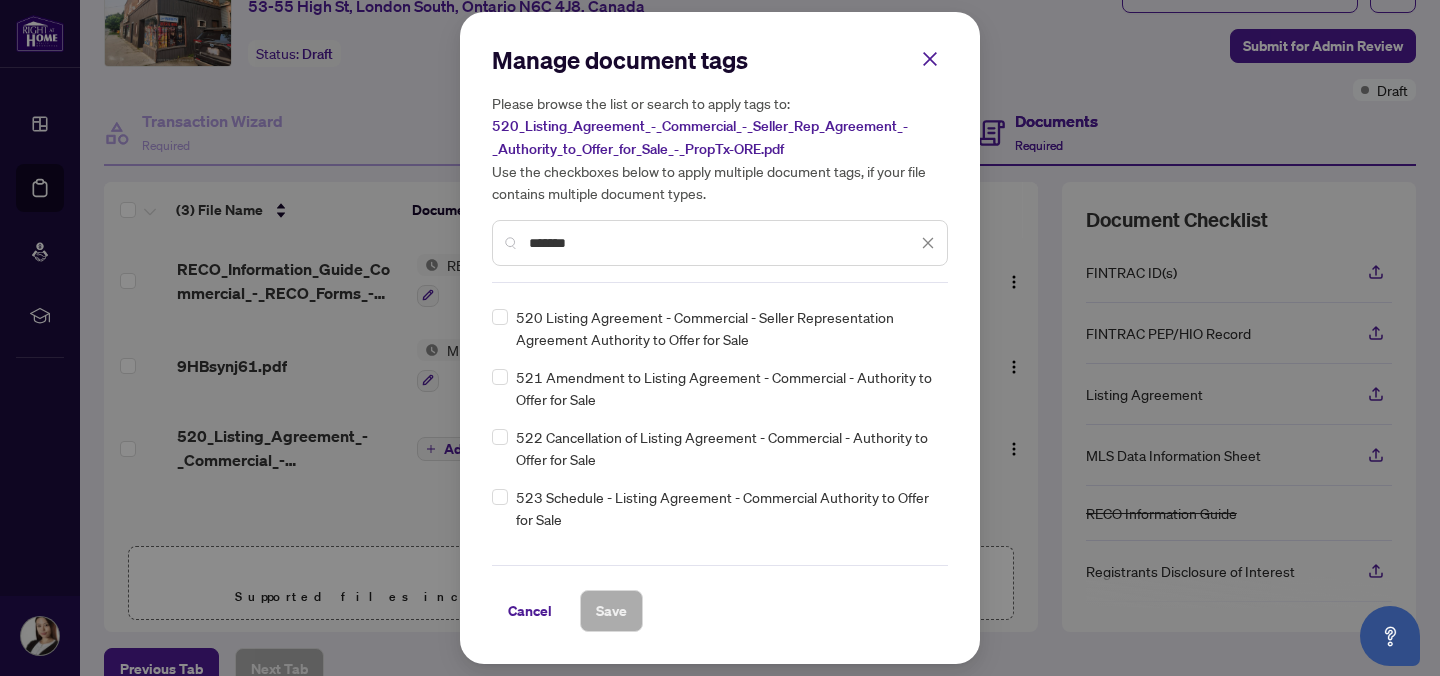 type on "*******" 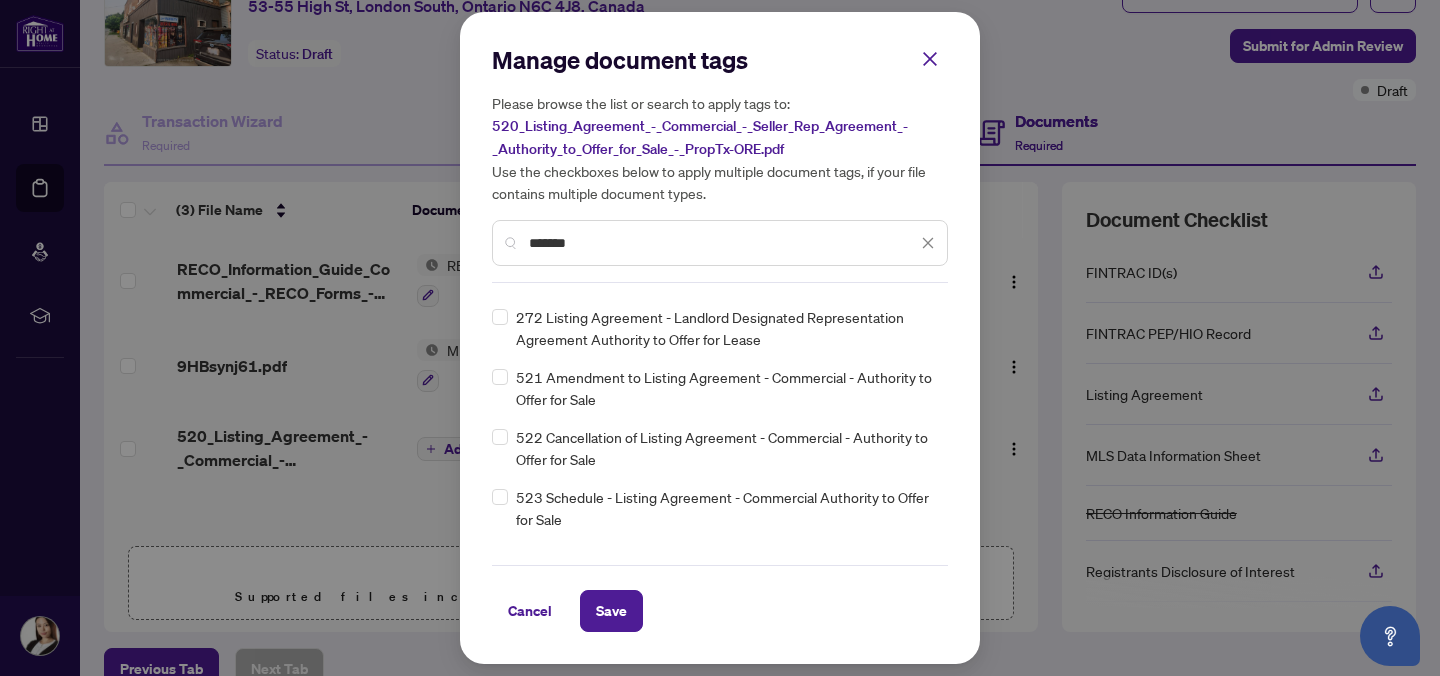 scroll, scrollTop: 0, scrollLeft: 0, axis: both 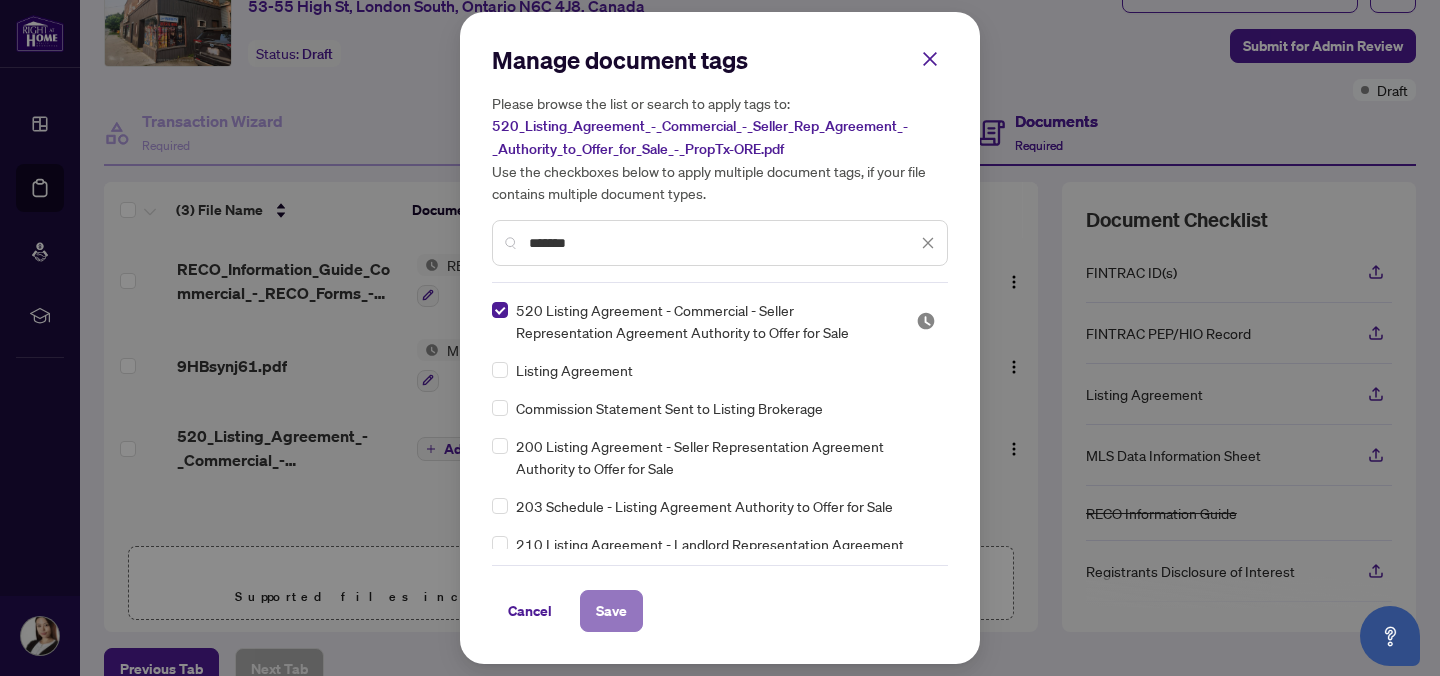 click on "Save" at bounding box center (611, 611) 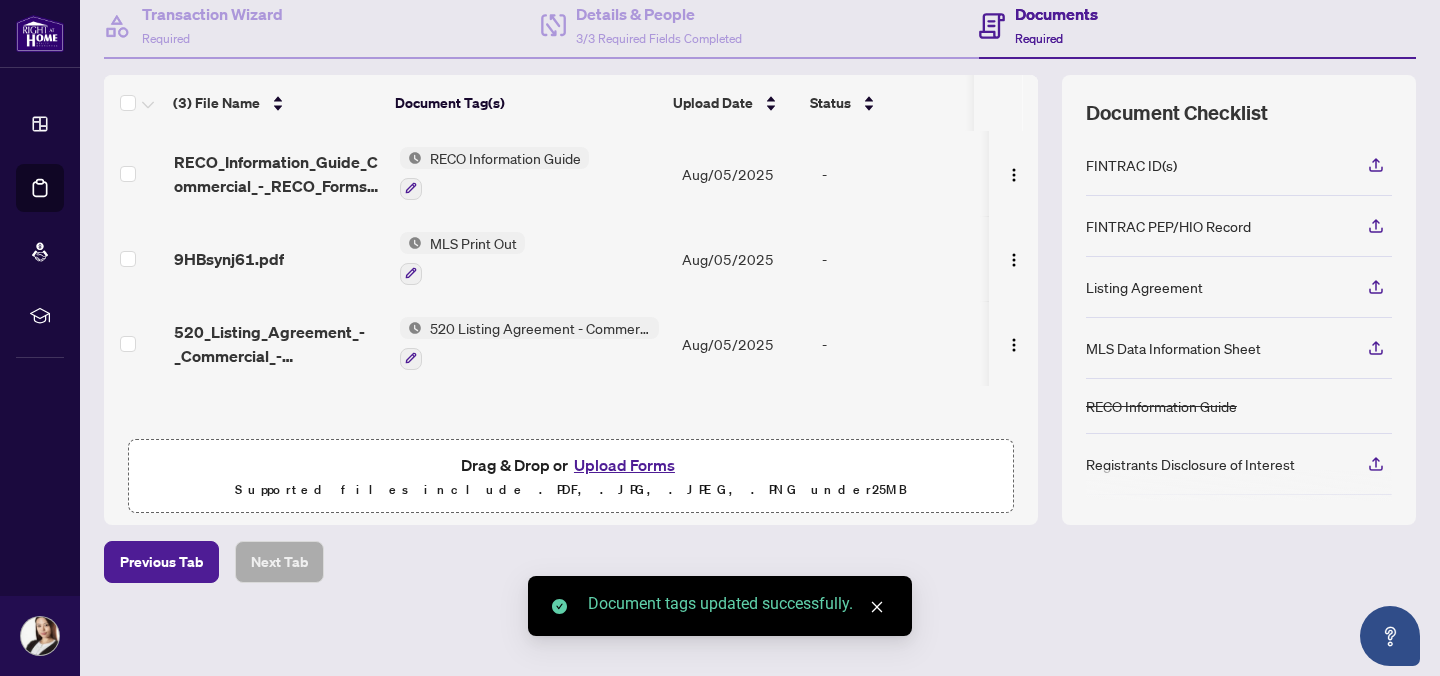 scroll, scrollTop: 0, scrollLeft: 0, axis: both 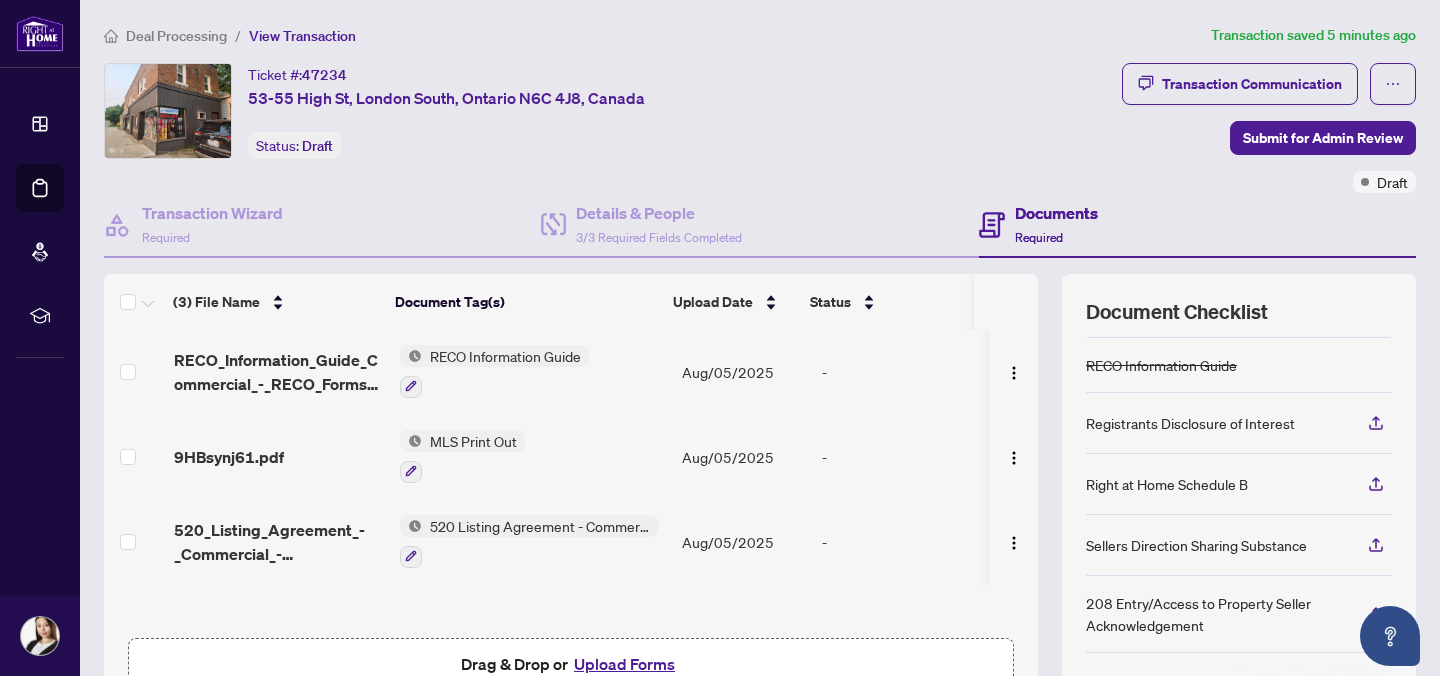 click on "Upload Forms" at bounding box center [624, 664] 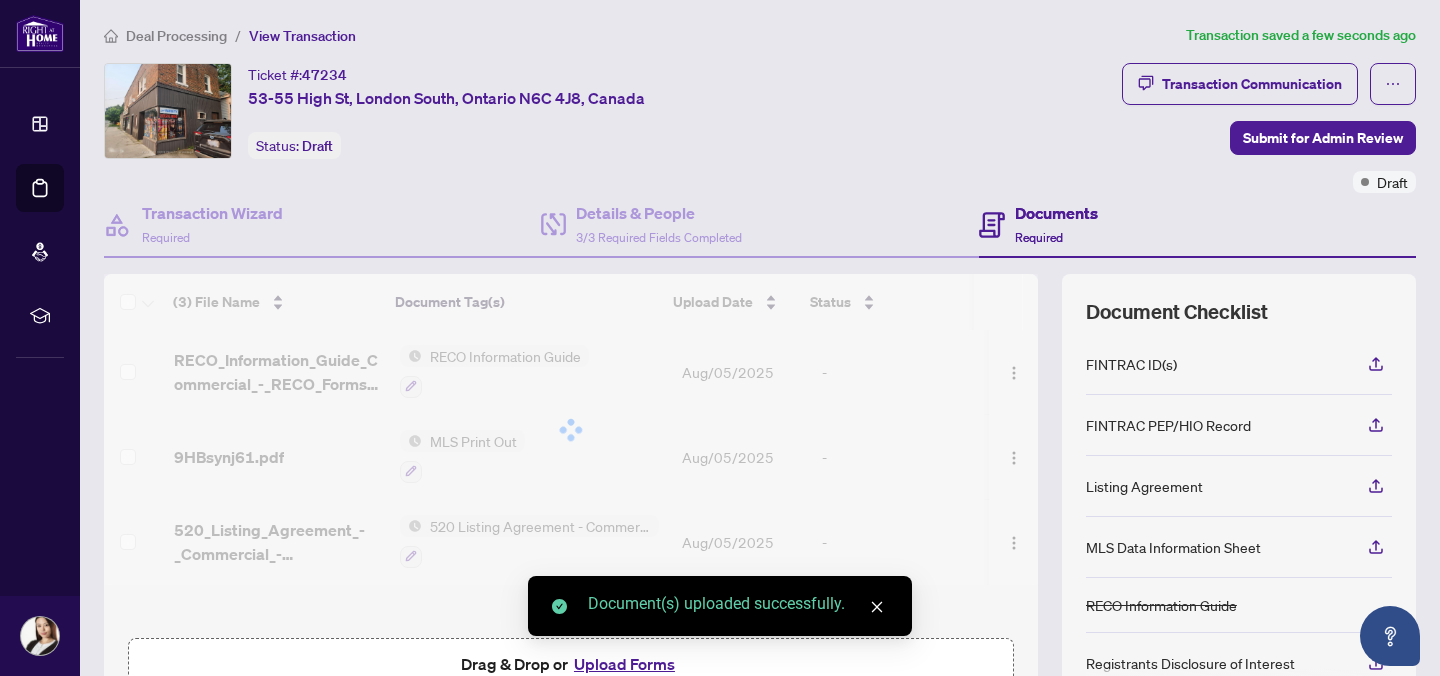 scroll, scrollTop: 92, scrollLeft: 0, axis: vertical 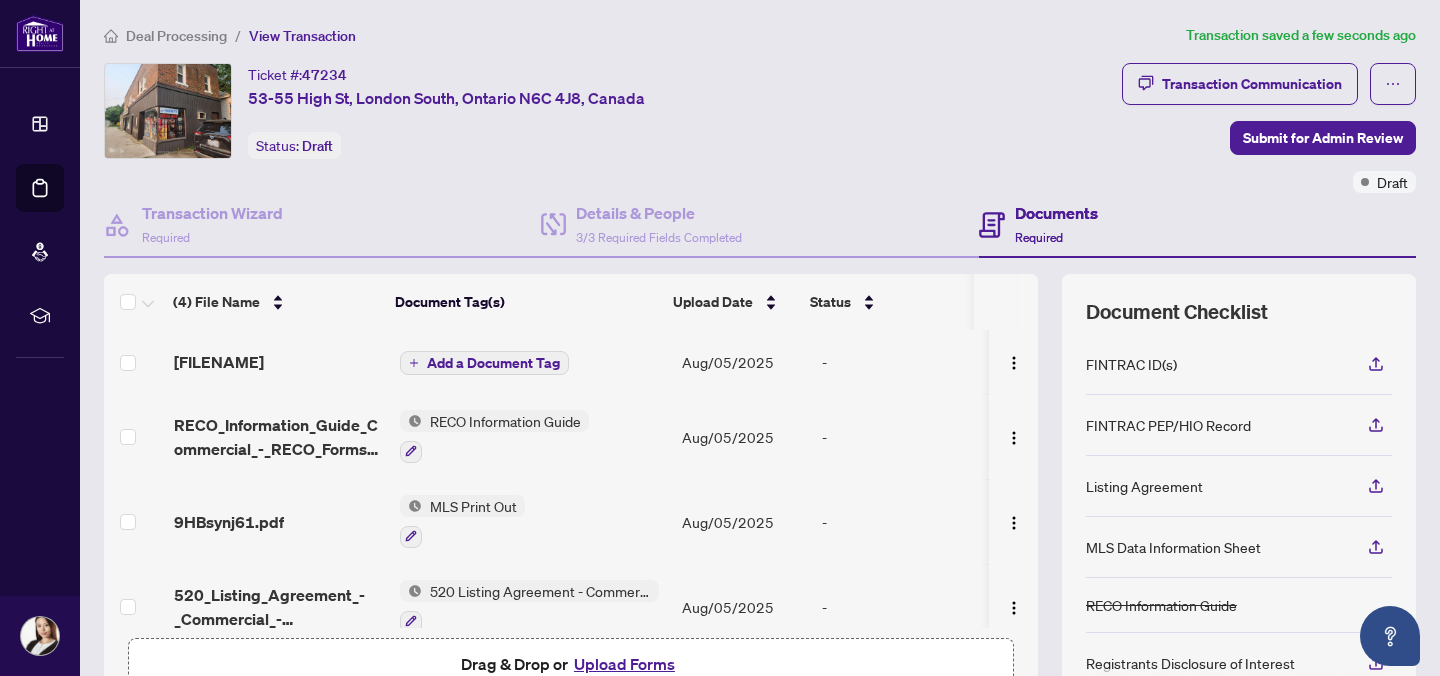 click on "Add a Document Tag" at bounding box center (493, 363) 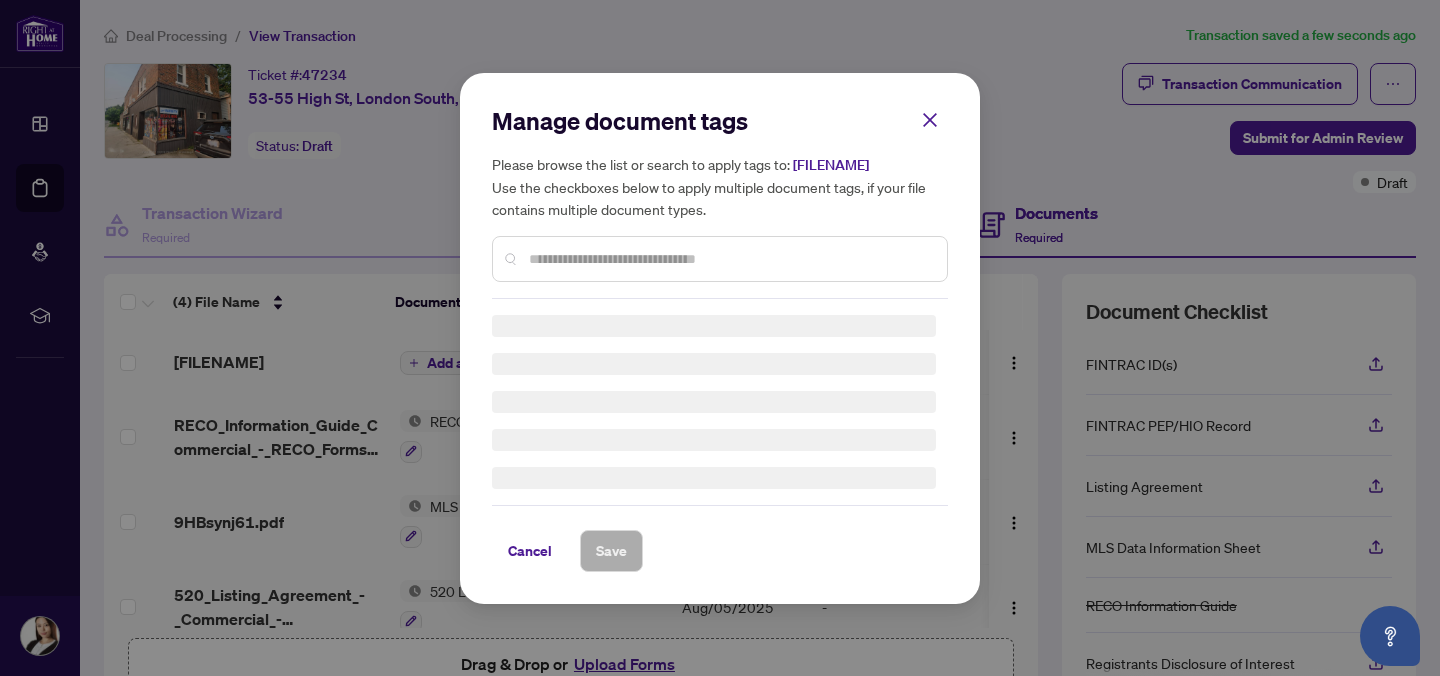 click on "Manage document tags Please browse the list or search to apply tags to: 55 High Street_2025-08-05 16_24_07.pdf Use the checkboxes below to apply multiple document tags, if your file contains multiple document types." at bounding box center (720, 202) 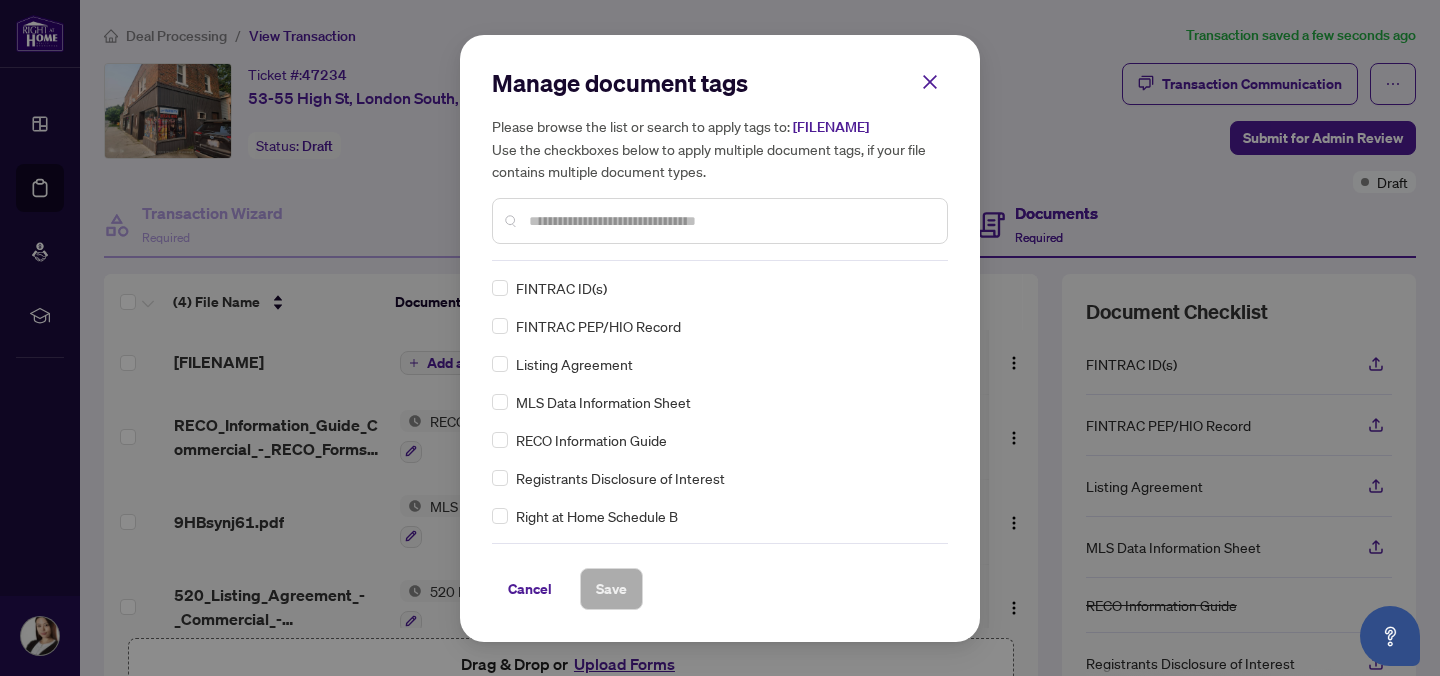 click at bounding box center [730, 221] 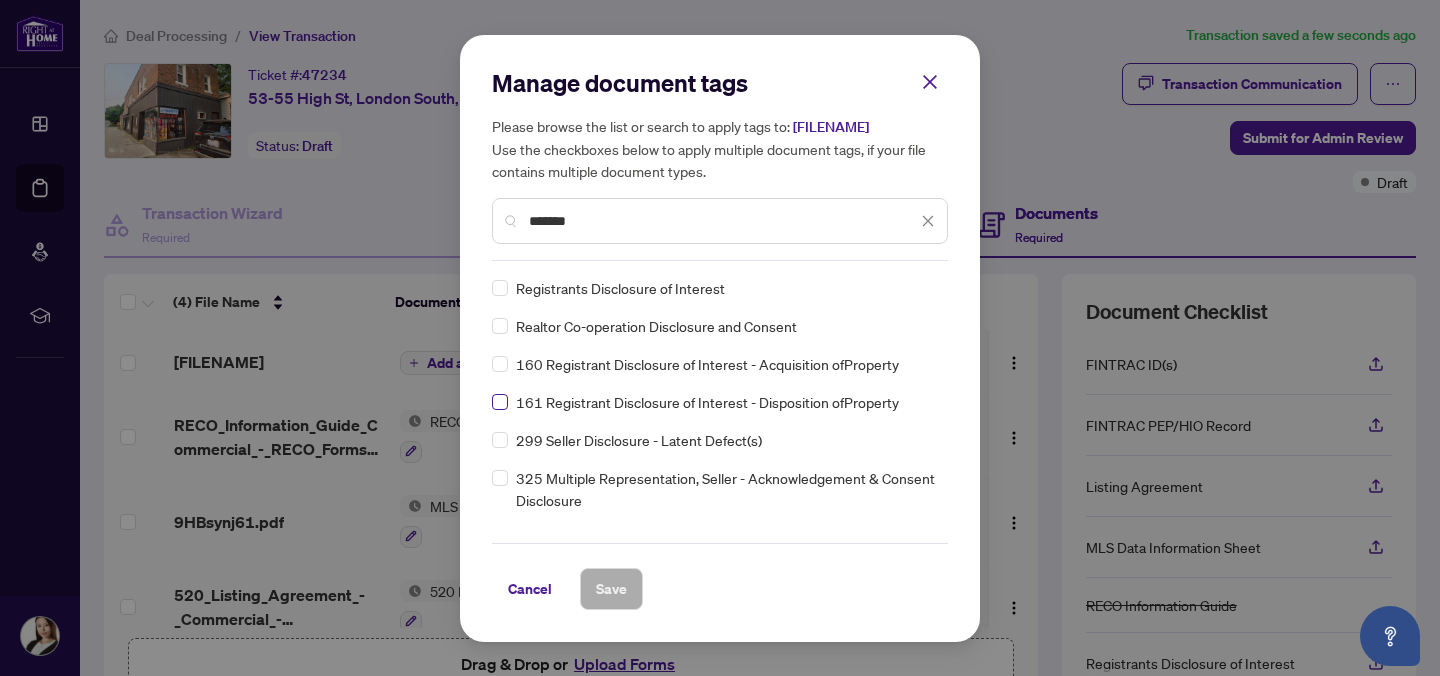 type on "*******" 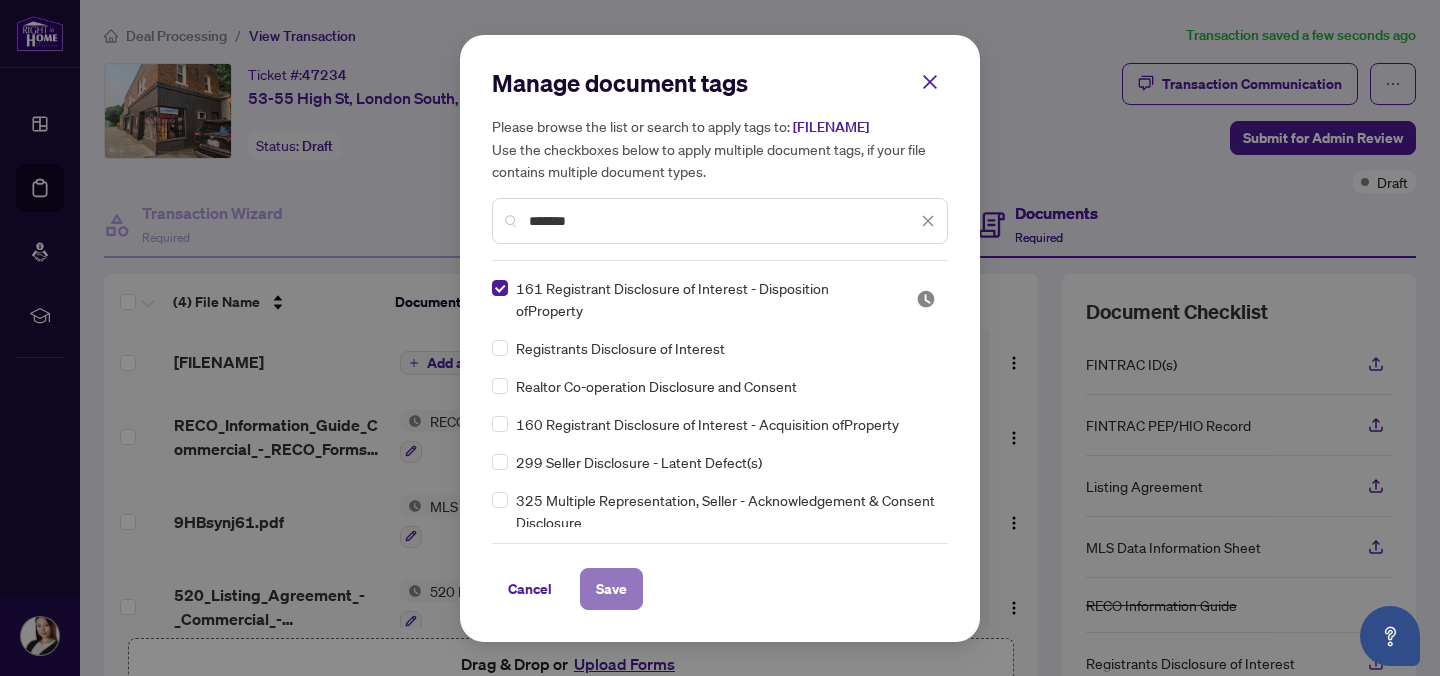 click on "Save" at bounding box center (611, 589) 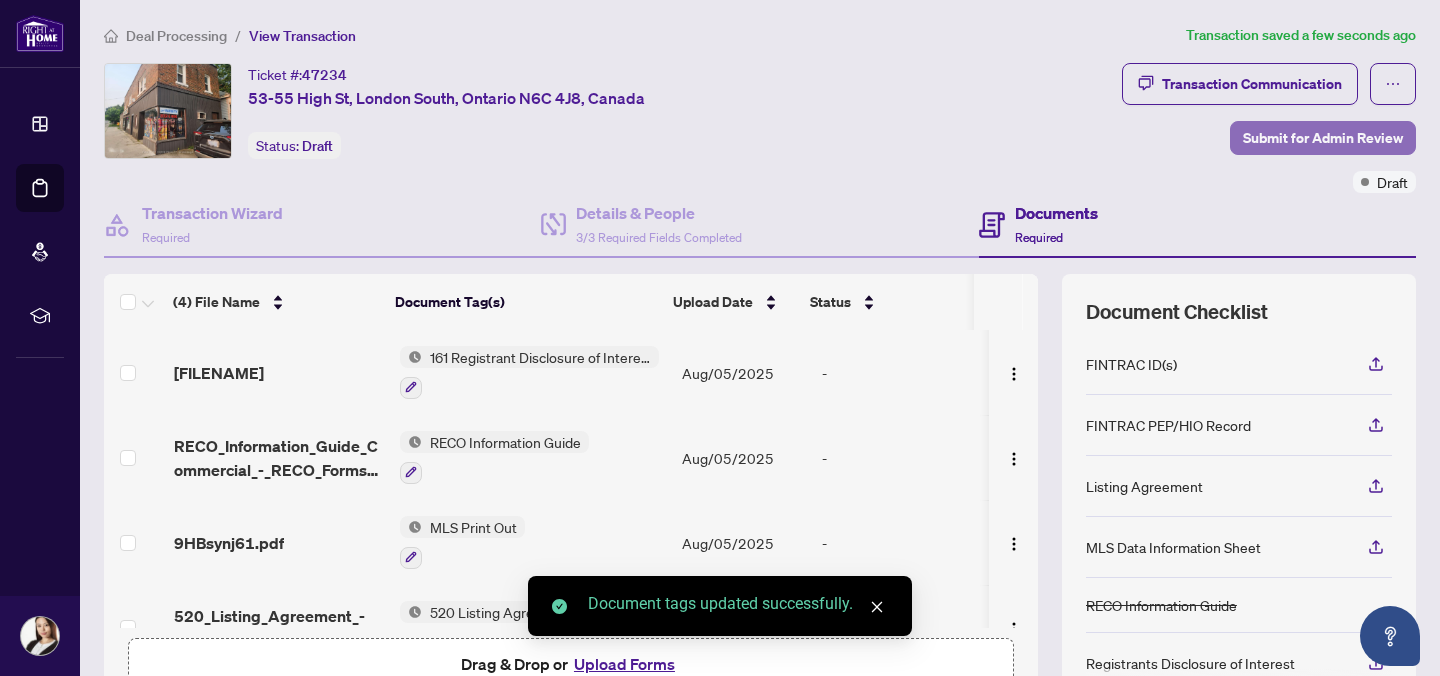 click on "Submit for Admin Review" at bounding box center [1323, 138] 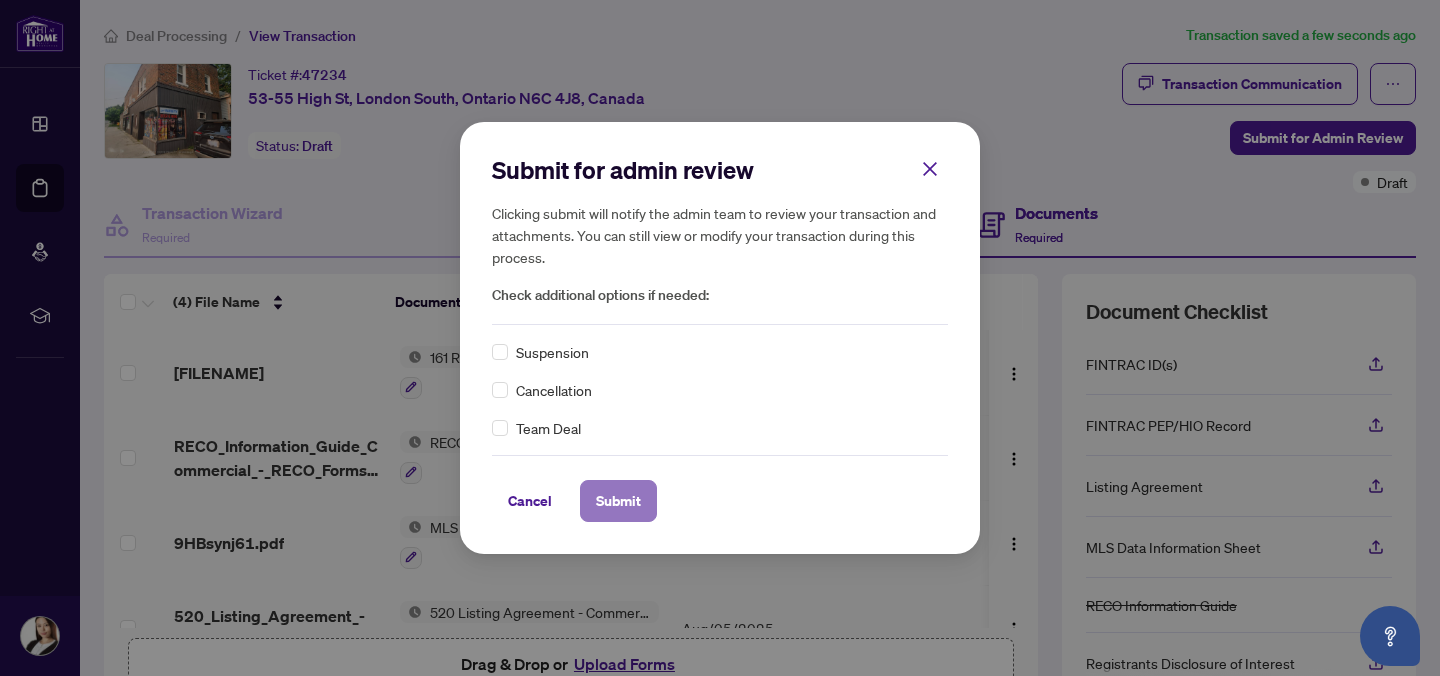 click on "Submit" at bounding box center (618, 501) 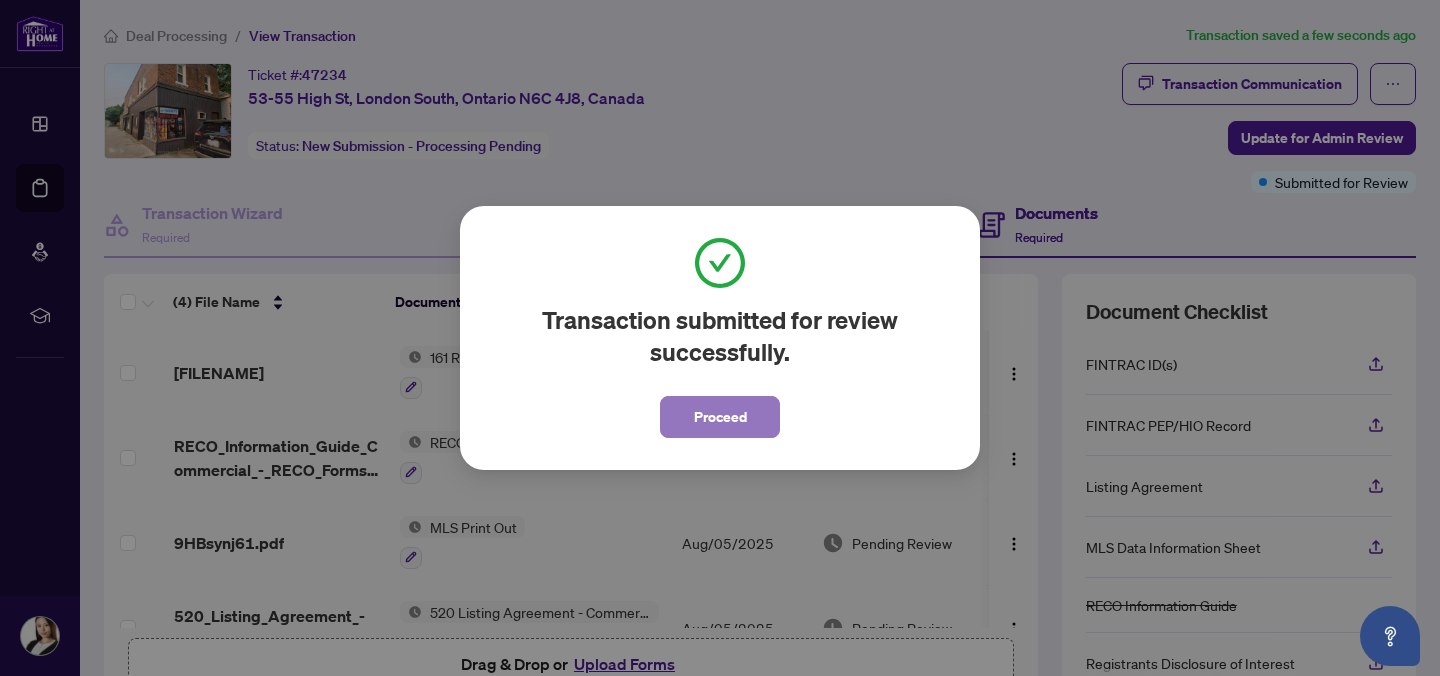 click on "Proceed" at bounding box center (720, 417) 